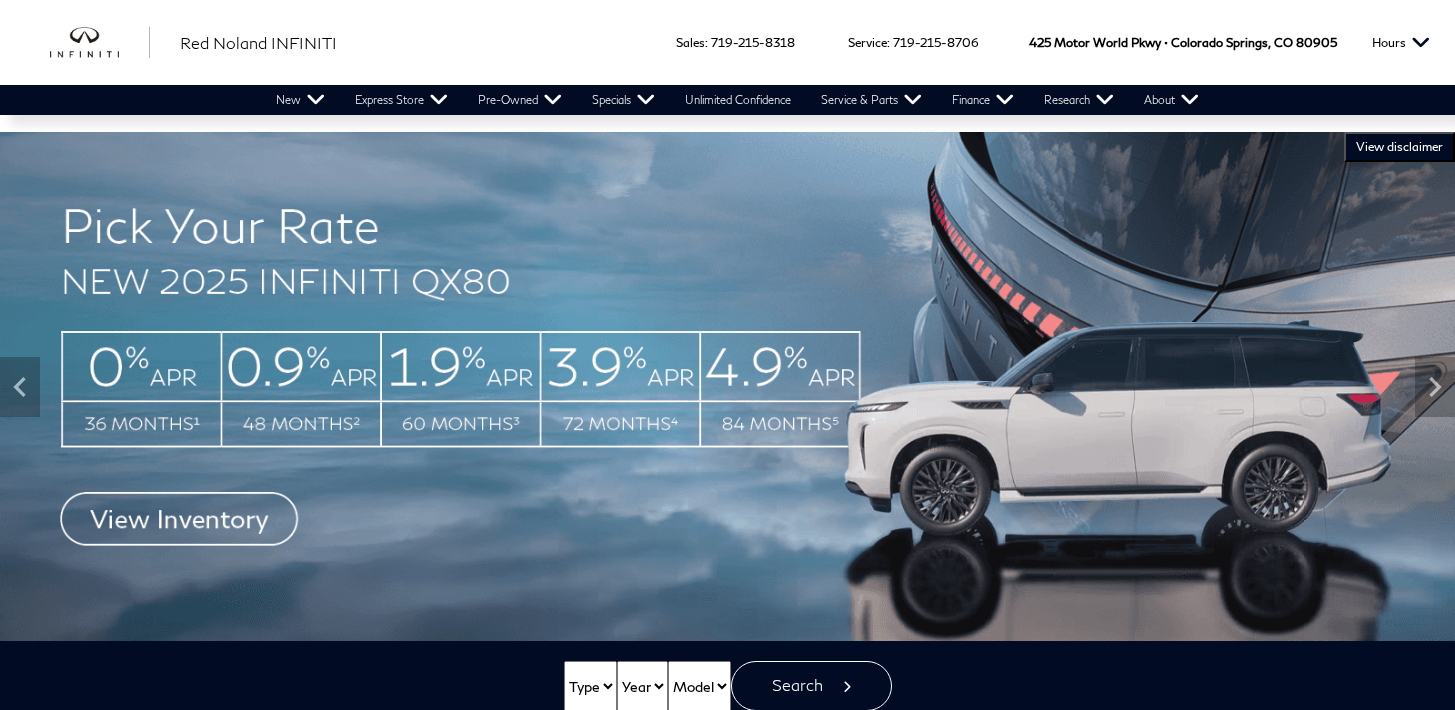 scroll, scrollTop: 0, scrollLeft: 0, axis: both 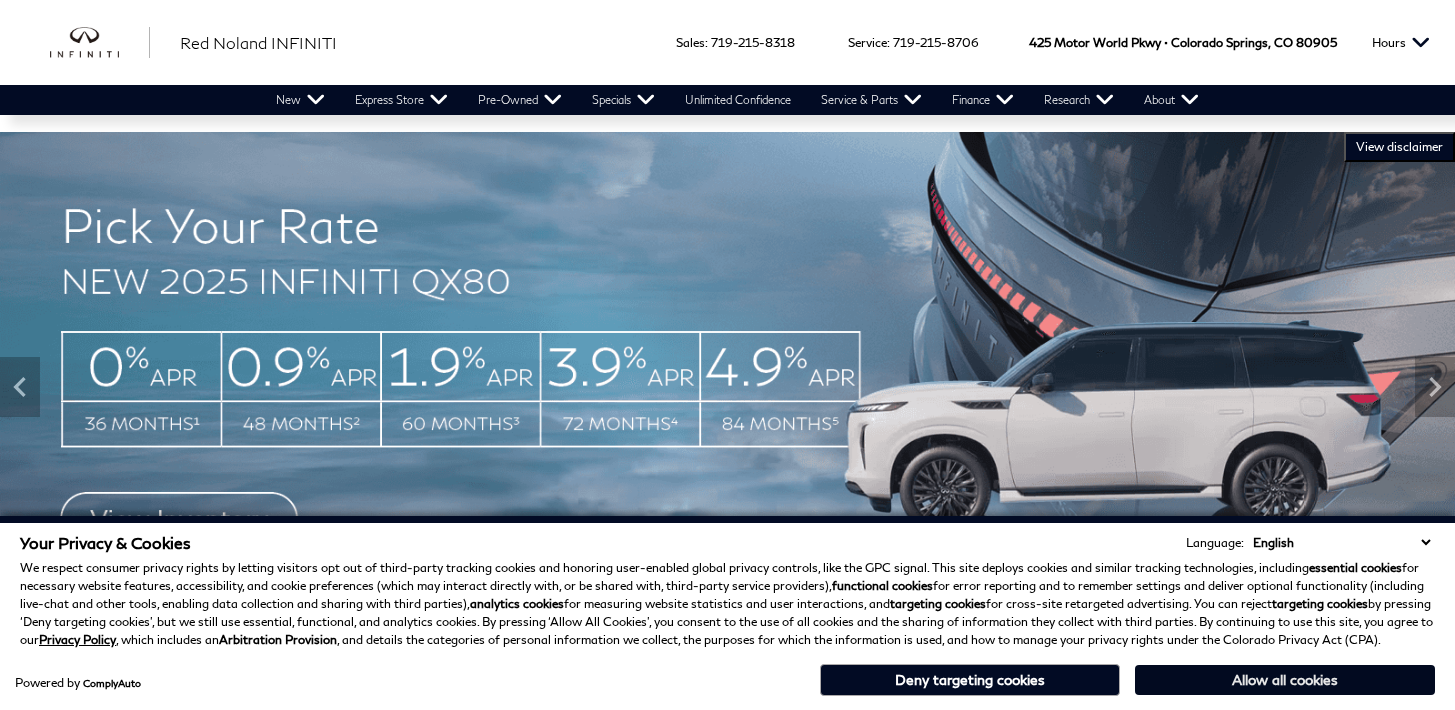 click on "Allow all cookies" at bounding box center [1285, 680] 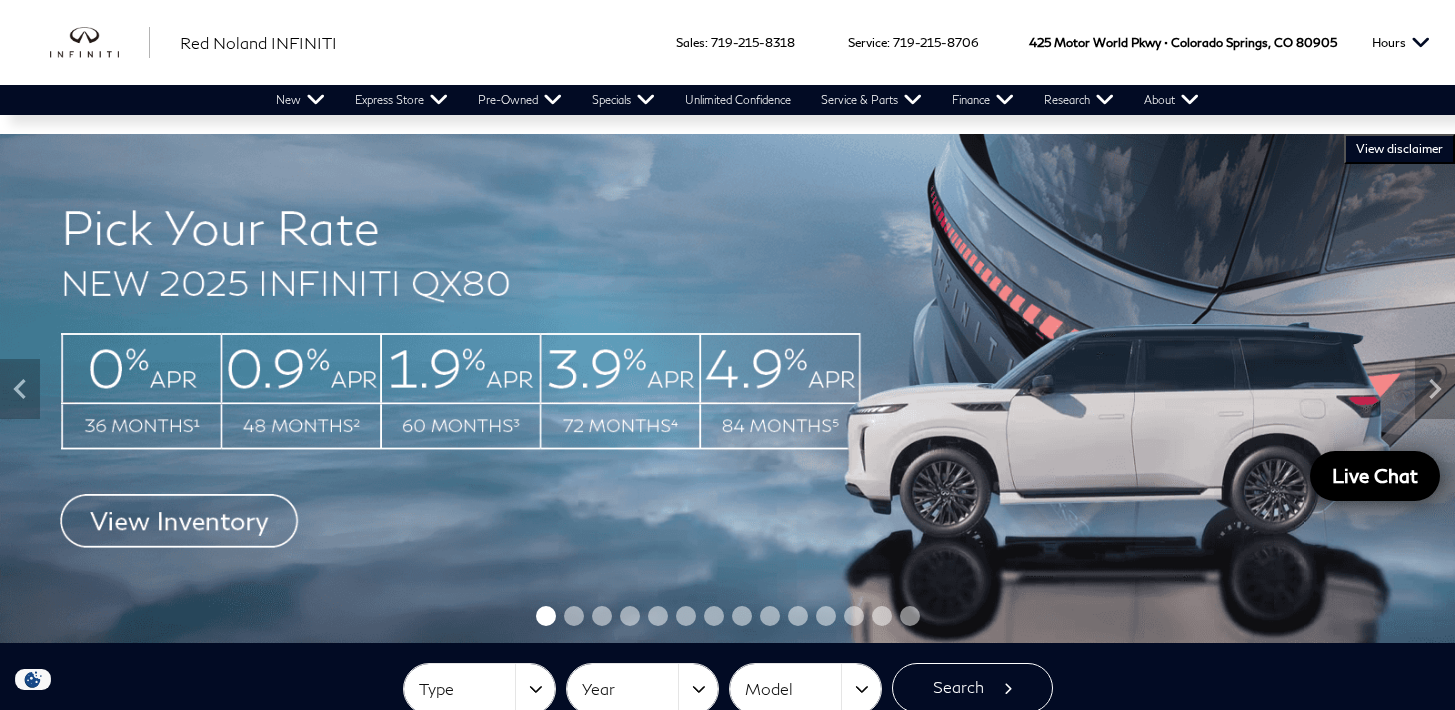 scroll, scrollTop: 0, scrollLeft: 0, axis: both 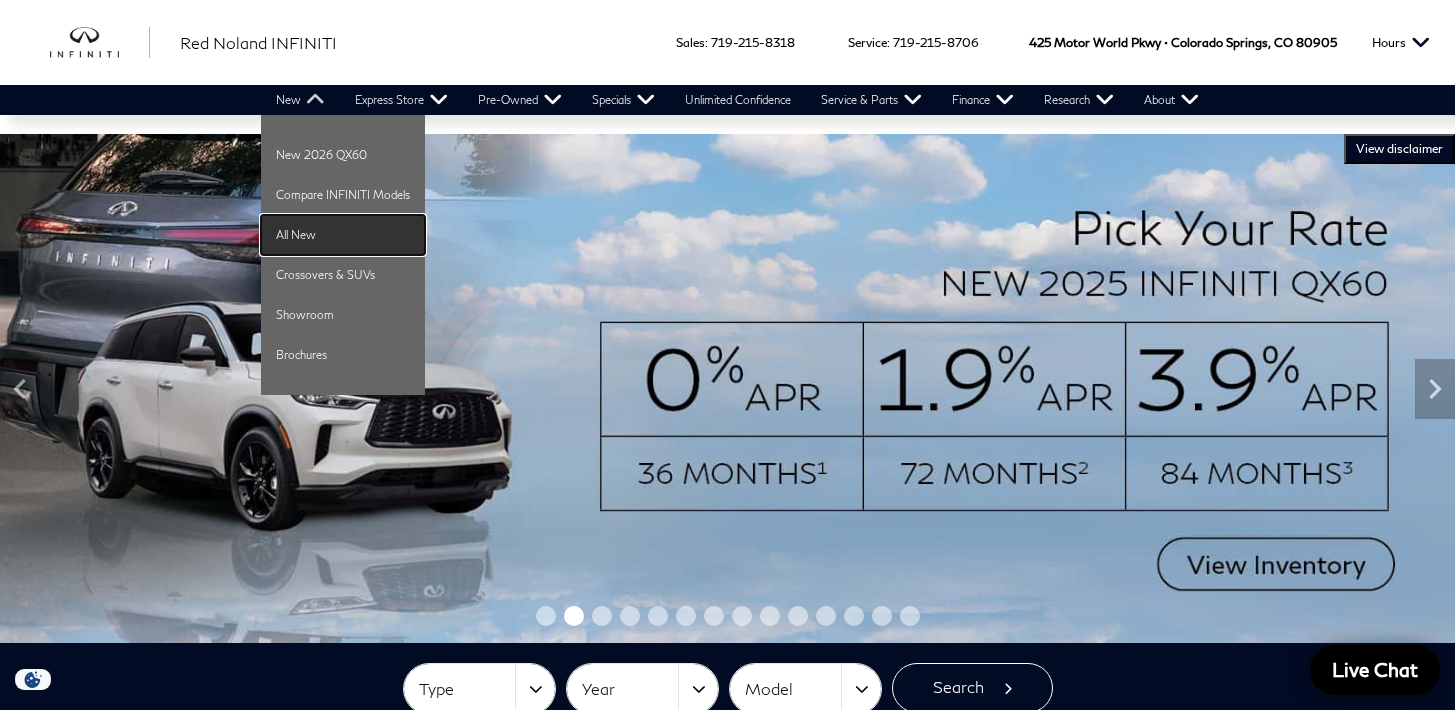 click on "All New" at bounding box center (343, 235) 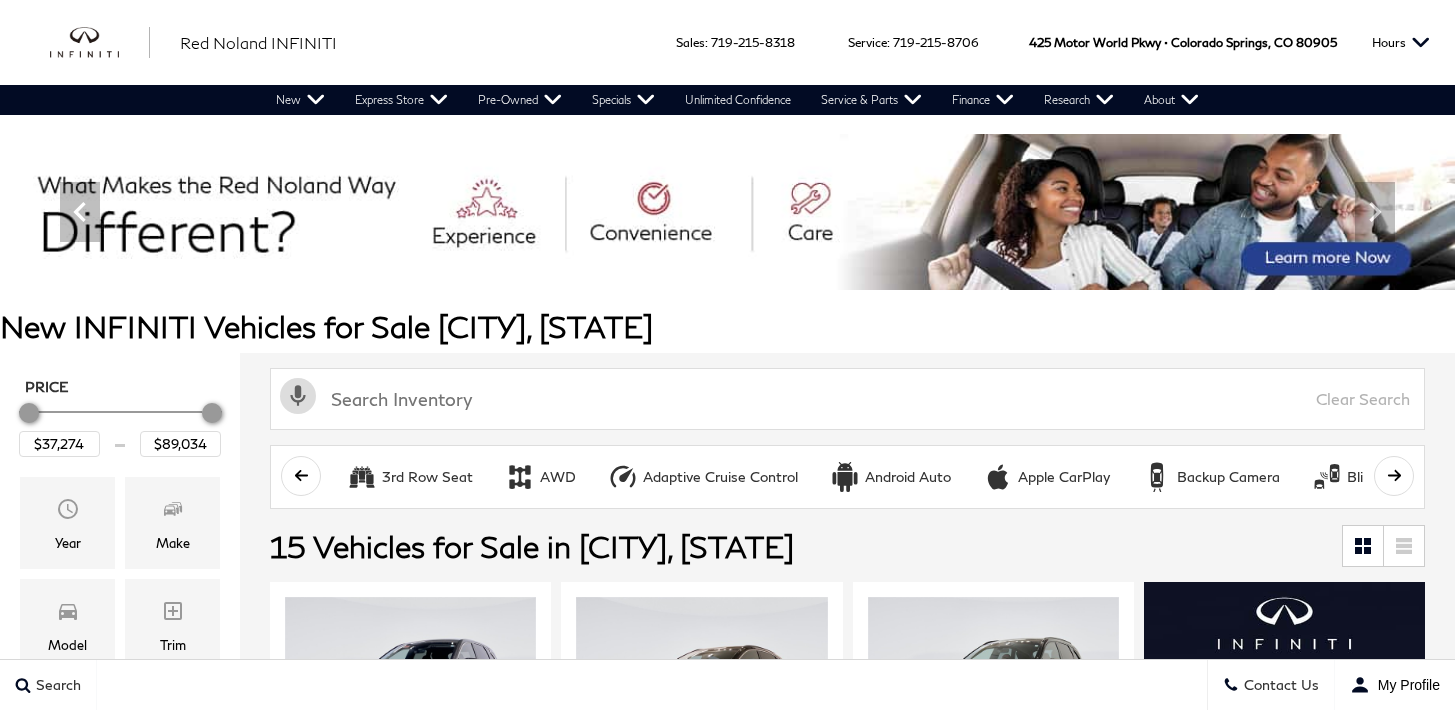scroll, scrollTop: 0, scrollLeft: 0, axis: both 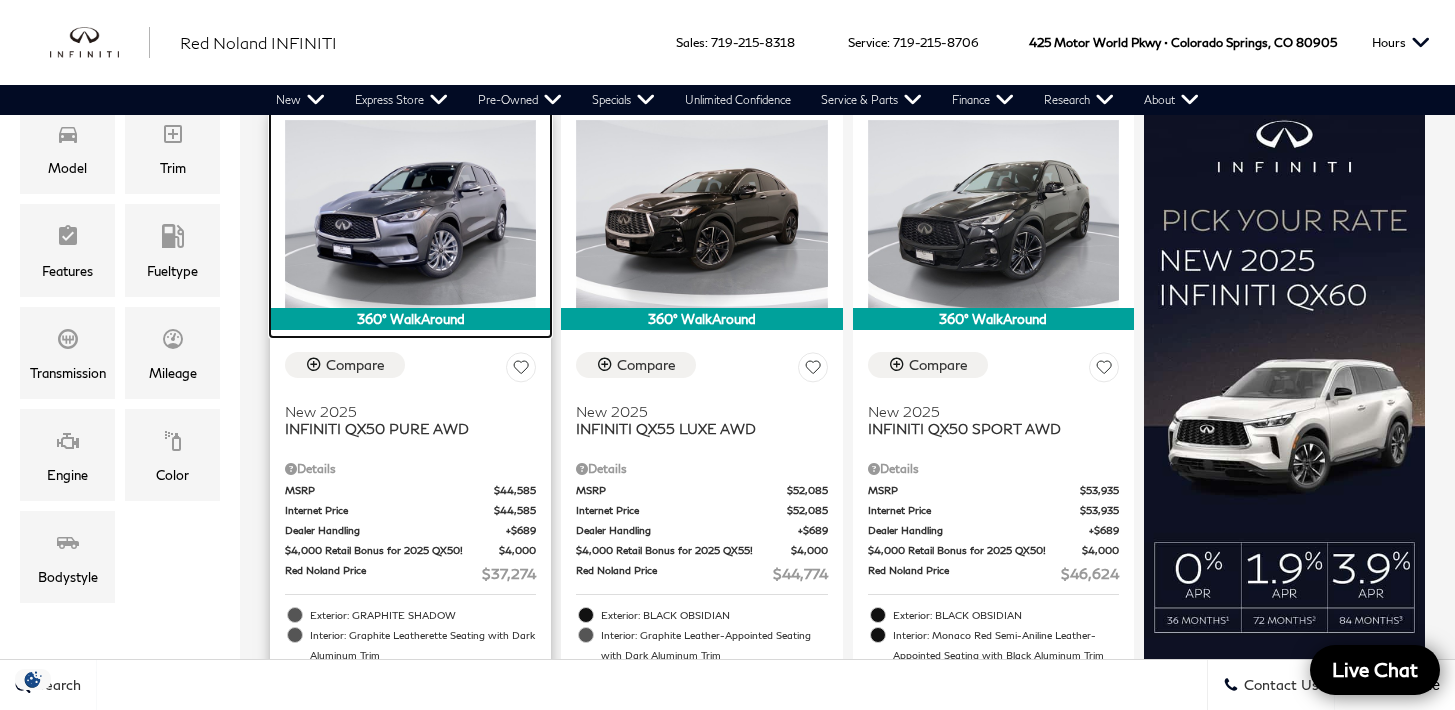 click at bounding box center [410, 214] 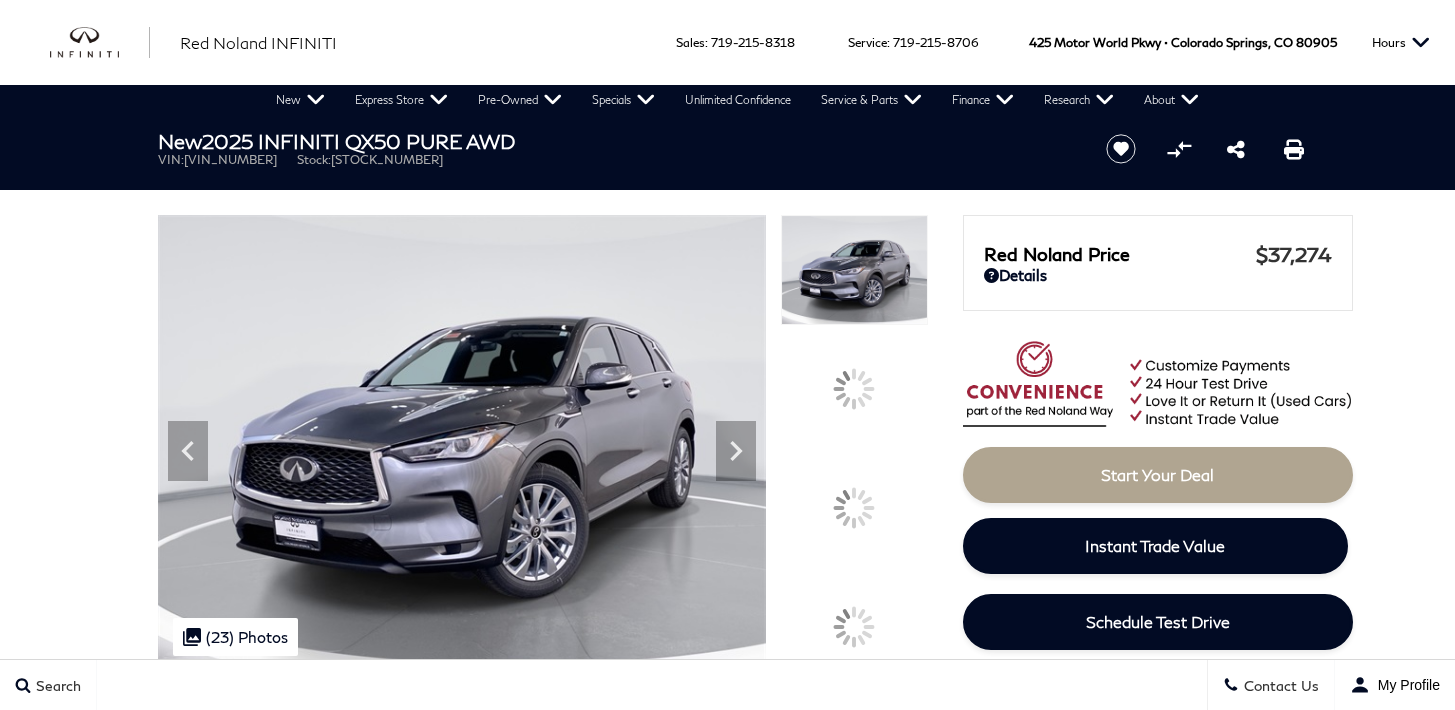 scroll, scrollTop: 0, scrollLeft: 0, axis: both 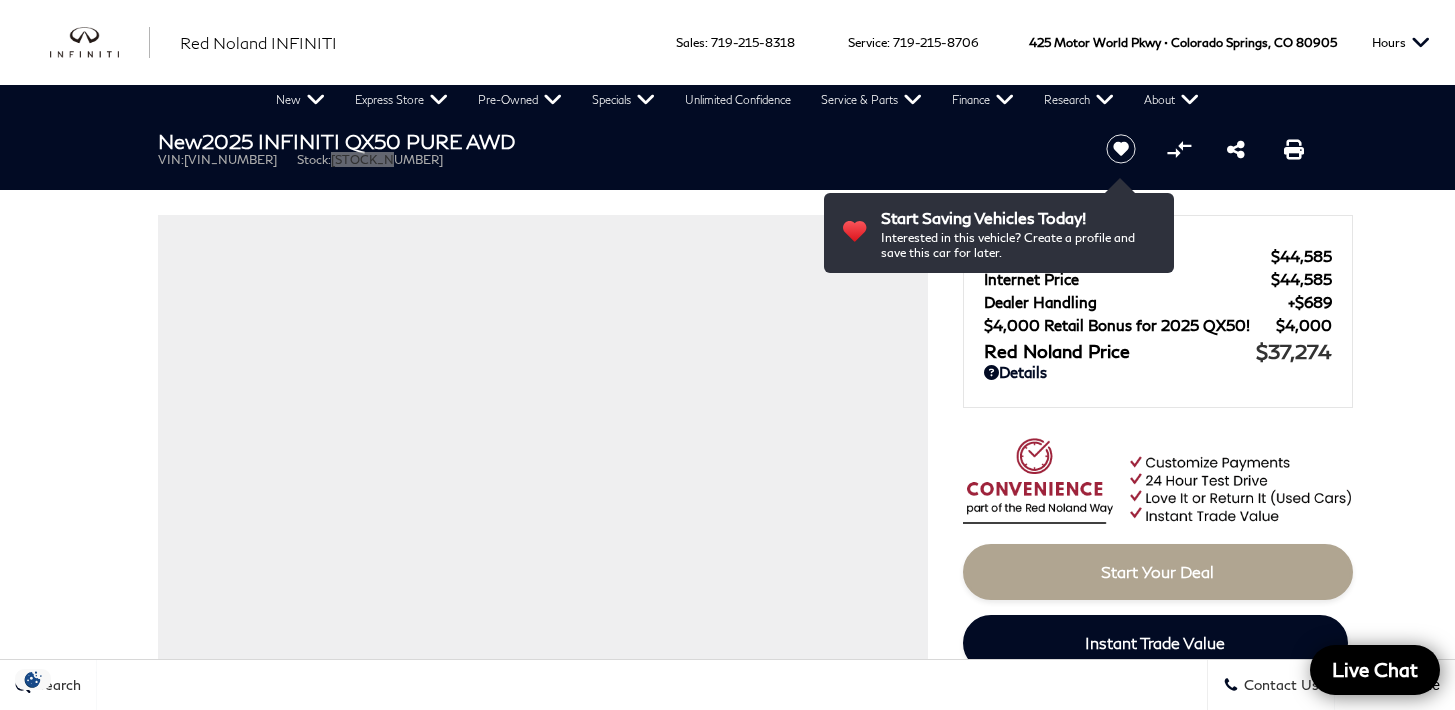 drag, startPoint x: 444, startPoint y: 164, endPoint x: 374, endPoint y: 162, distance: 70.028564 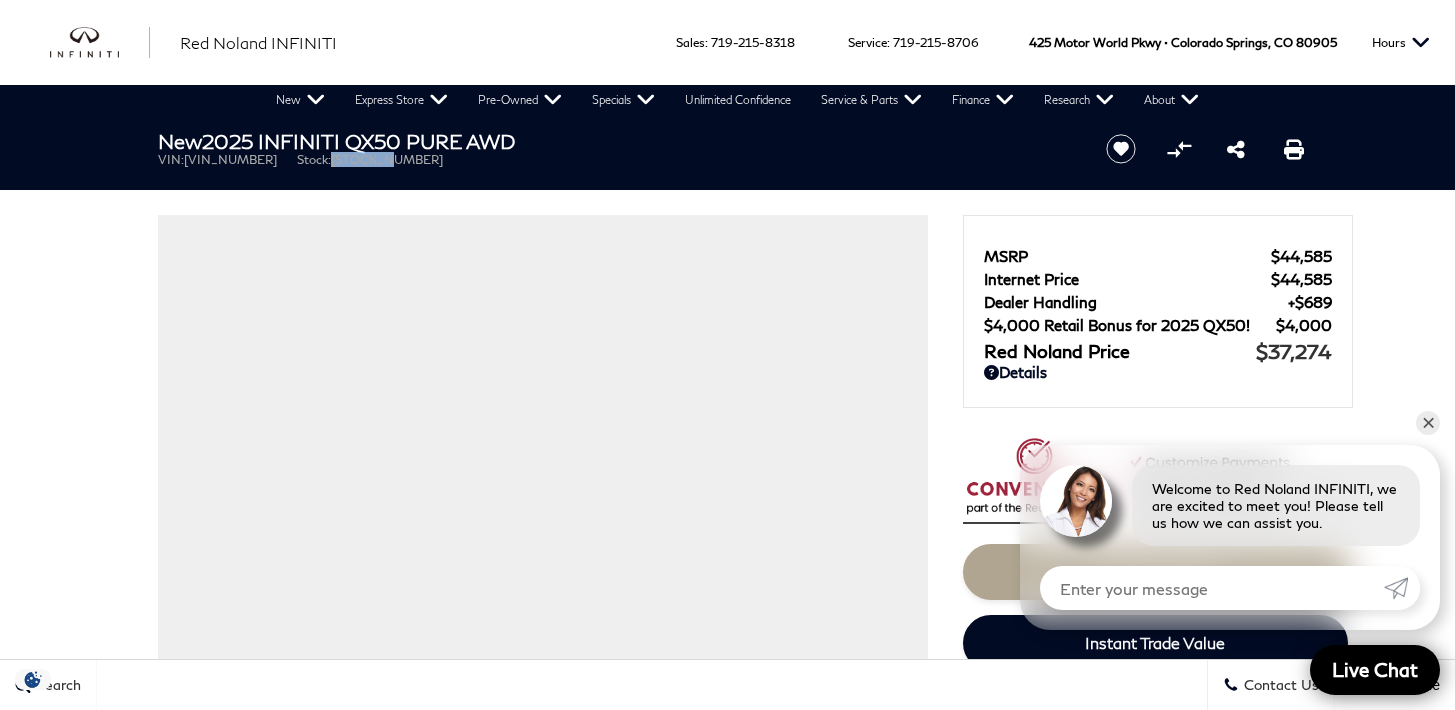 click on "VIN:  3PCAJ5AB1SF110171 Stock:  QX110171" at bounding box center [615, 159] 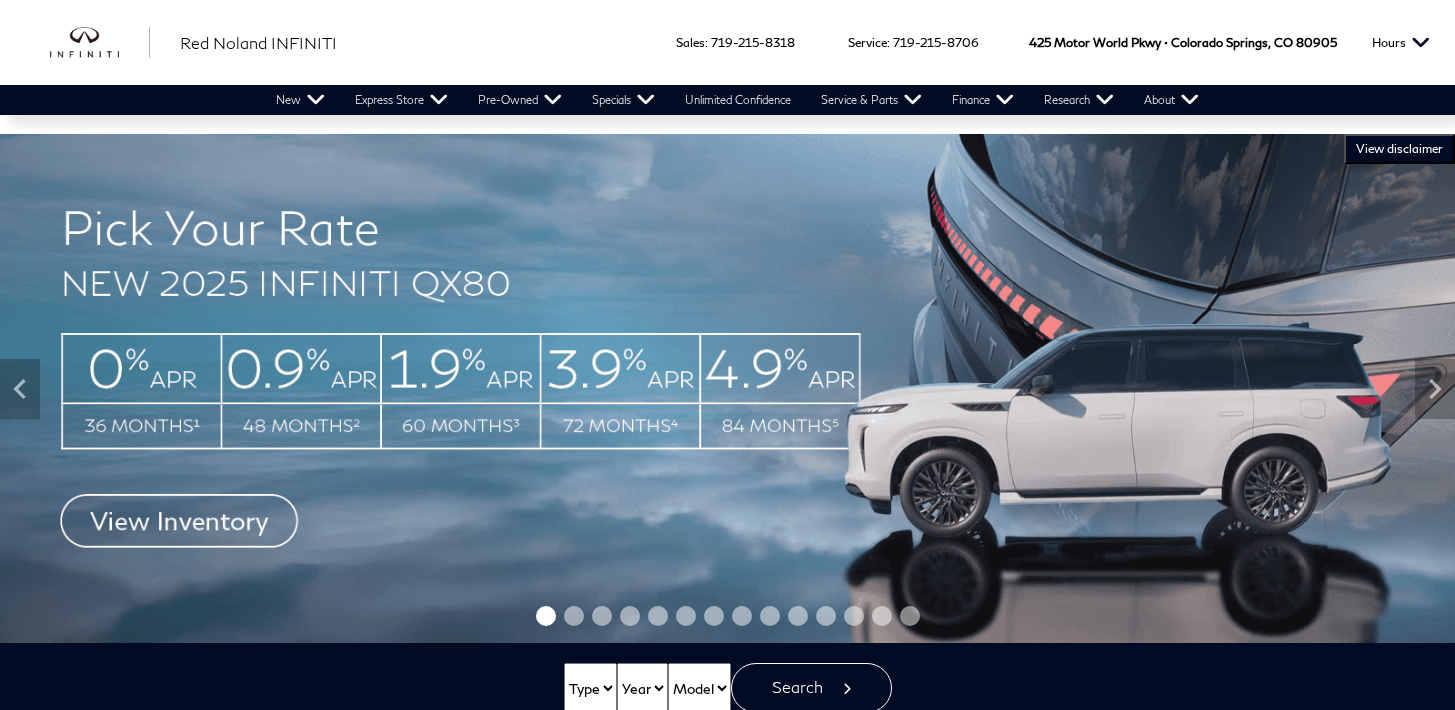 scroll, scrollTop: 0, scrollLeft: 0, axis: both 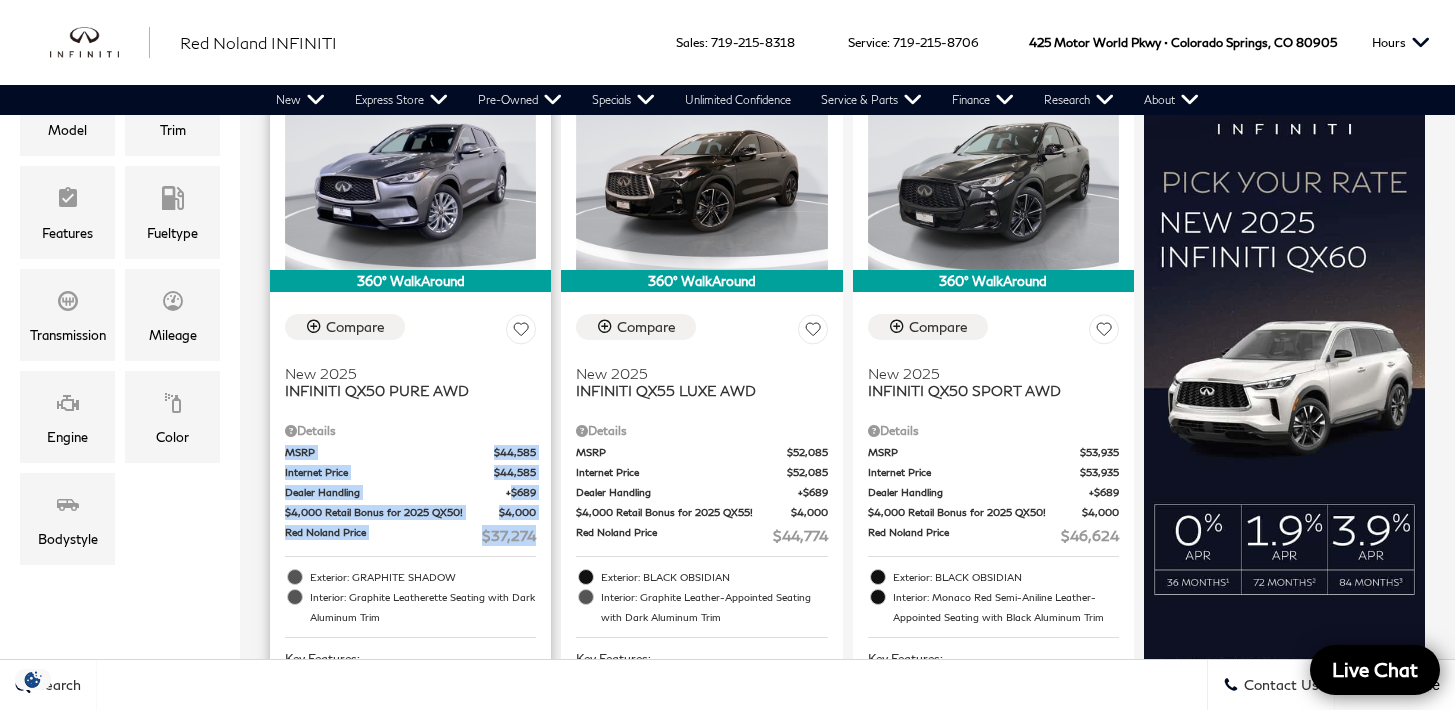 drag, startPoint x: 540, startPoint y: 538, endPoint x: 281, endPoint y: 453, distance: 272.59128 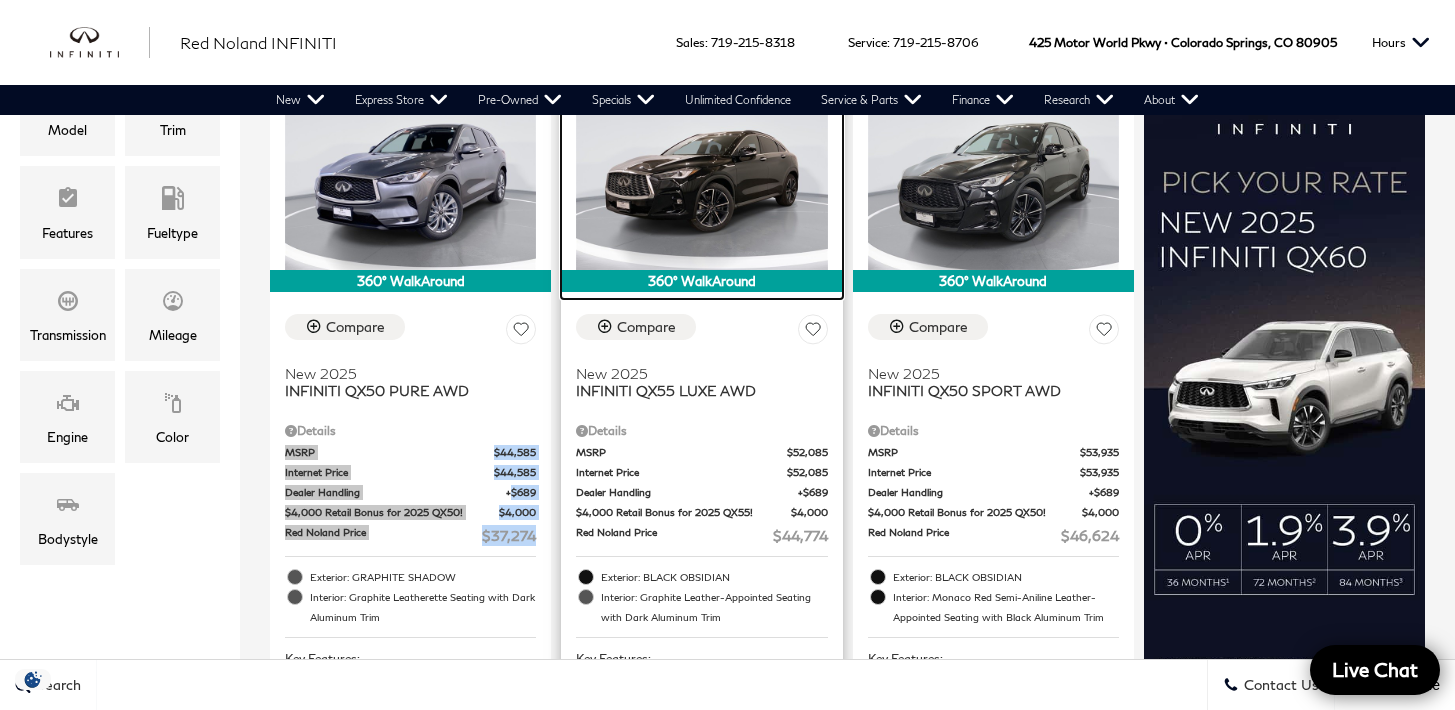 click at bounding box center [701, 176] 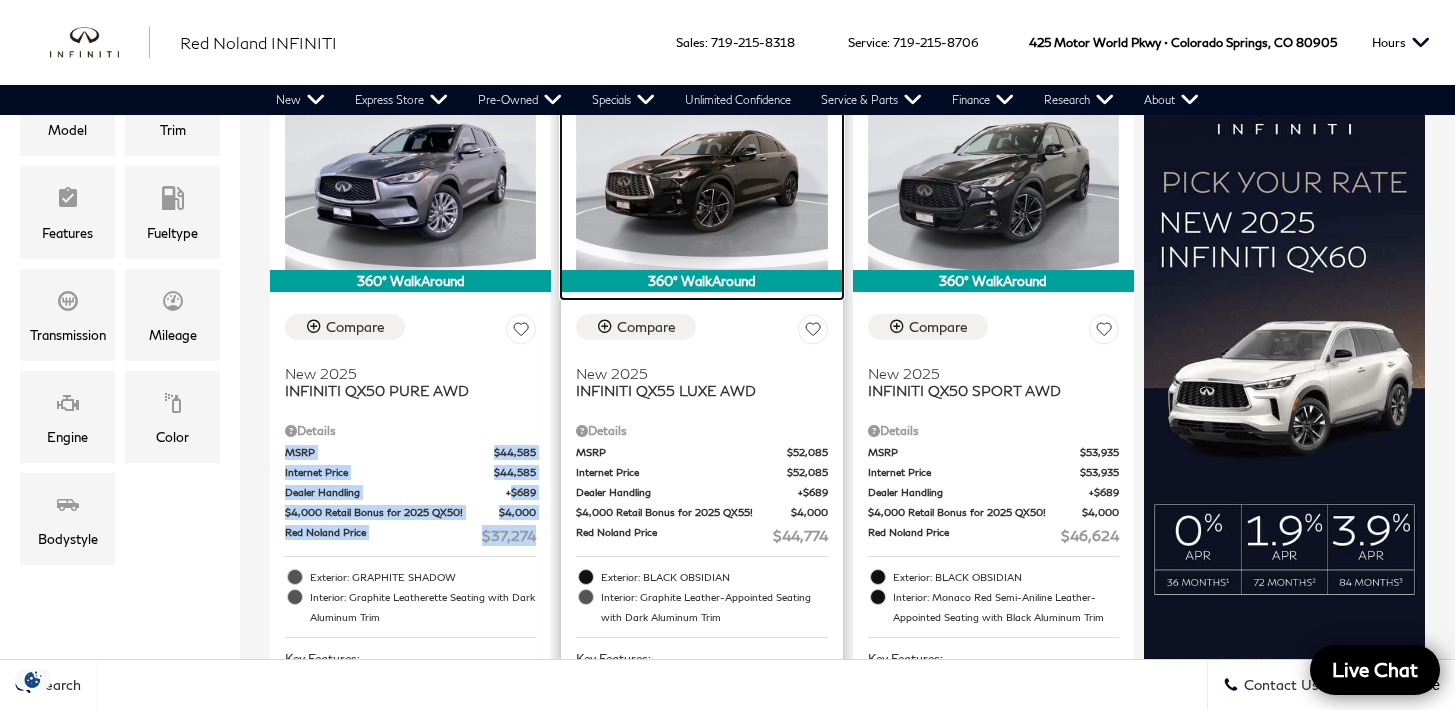 click at bounding box center (701, 176) 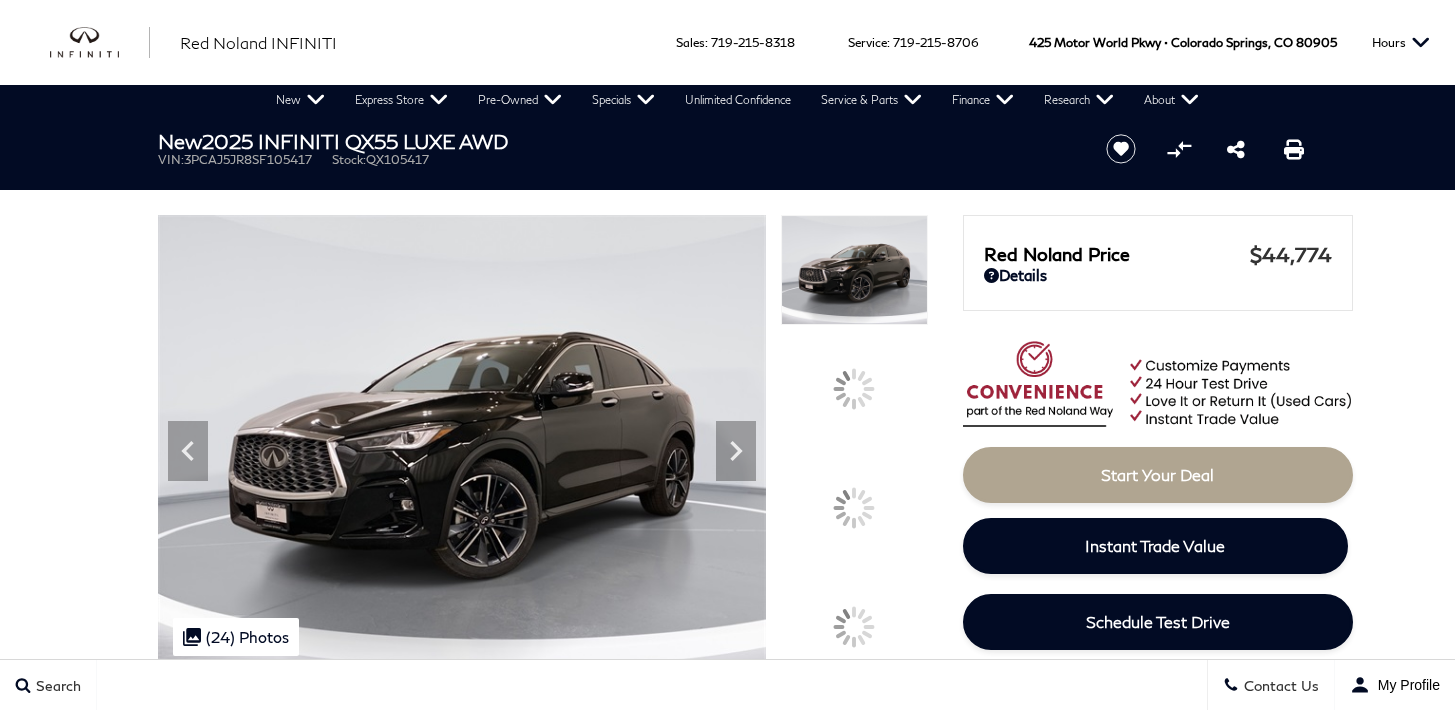 scroll, scrollTop: 0, scrollLeft: 0, axis: both 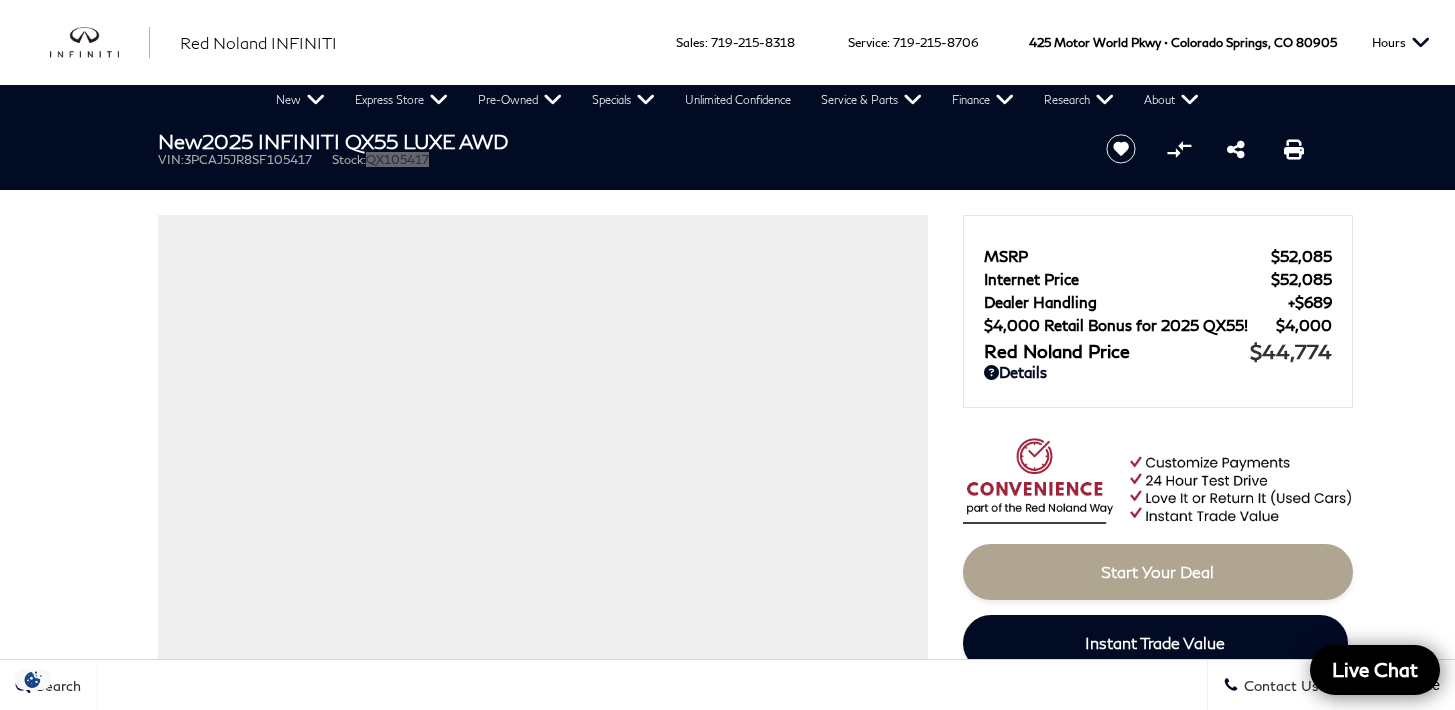 drag, startPoint x: 443, startPoint y: 162, endPoint x: 374, endPoint y: 163, distance: 69.00725 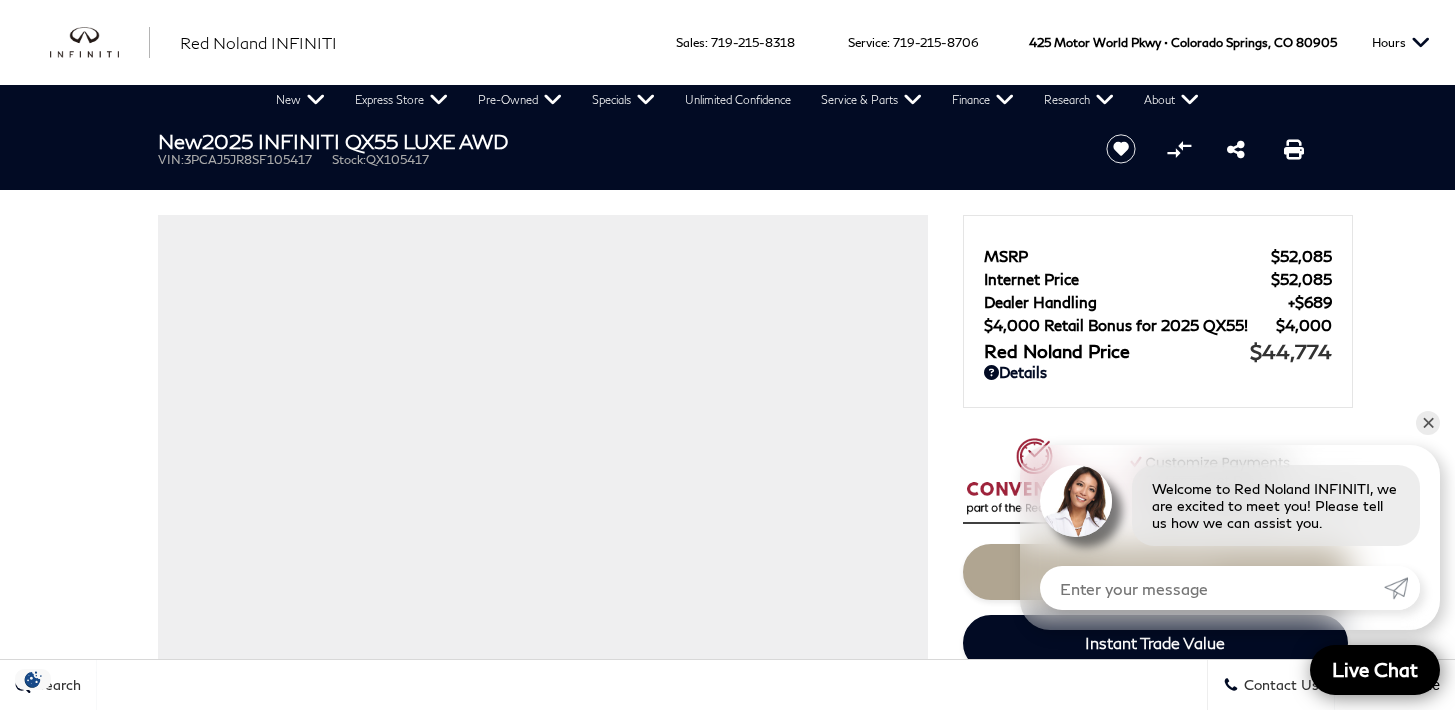click on "New  2025 INFINITI QX55 LUXE AWD
VIN:  3PCAJ5JR8SF105417 Stock:  QX105417" at bounding box center (608, 148) 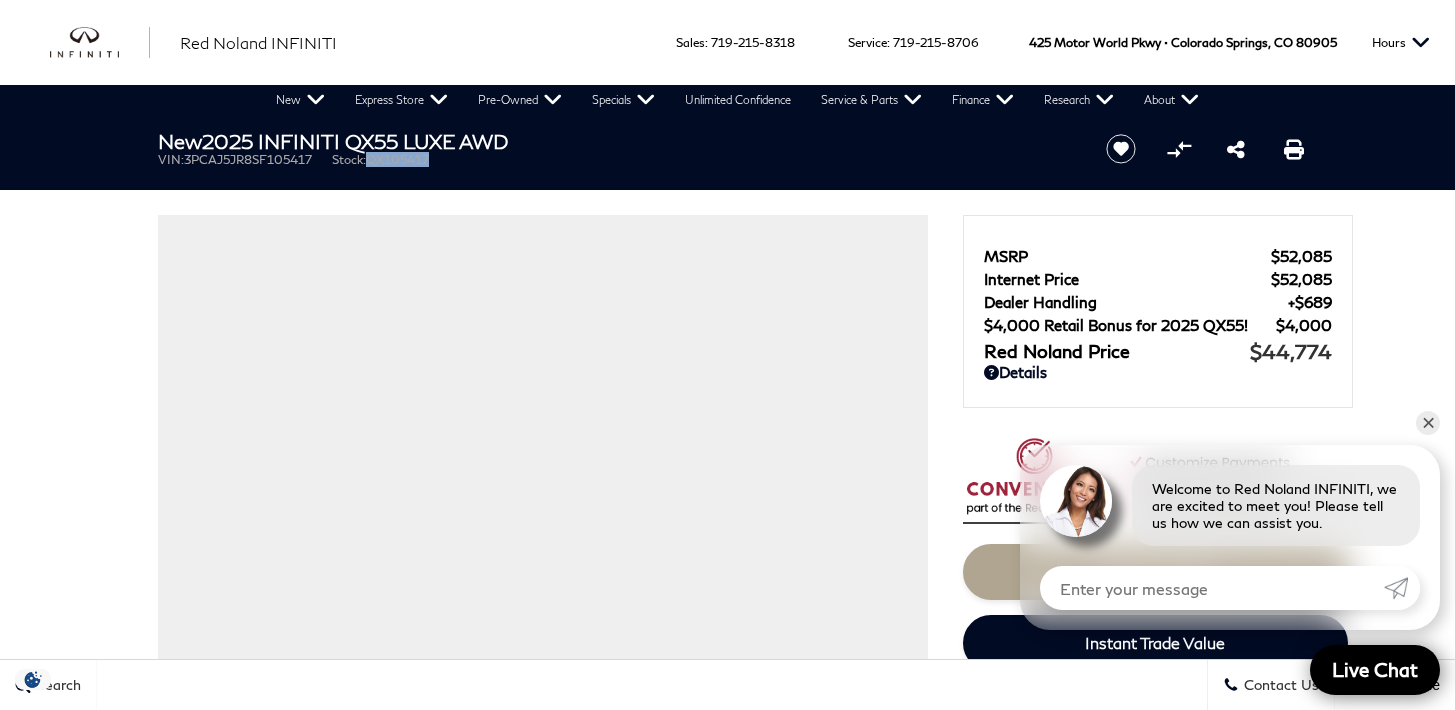 drag, startPoint x: 455, startPoint y: 162, endPoint x: 372, endPoint y: 160, distance: 83.02409 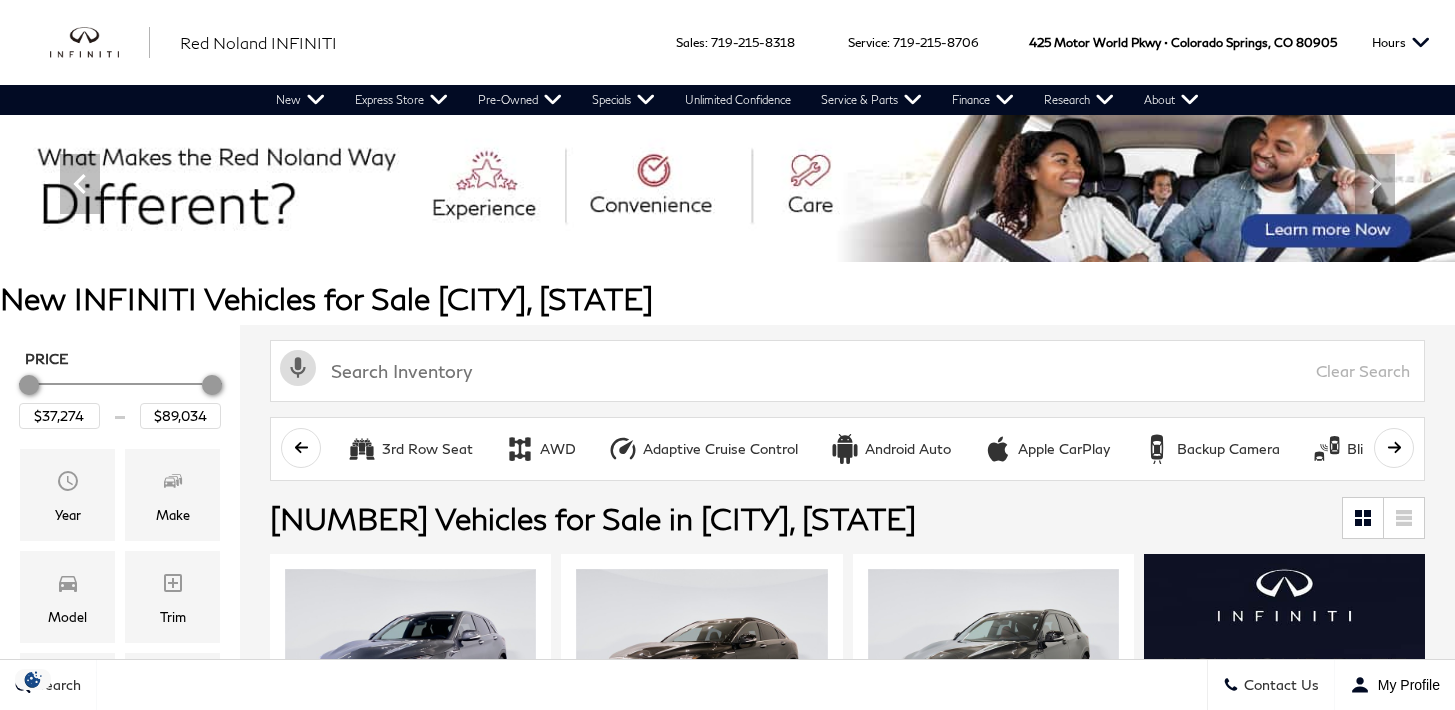 scroll, scrollTop: 515, scrollLeft: 0, axis: vertical 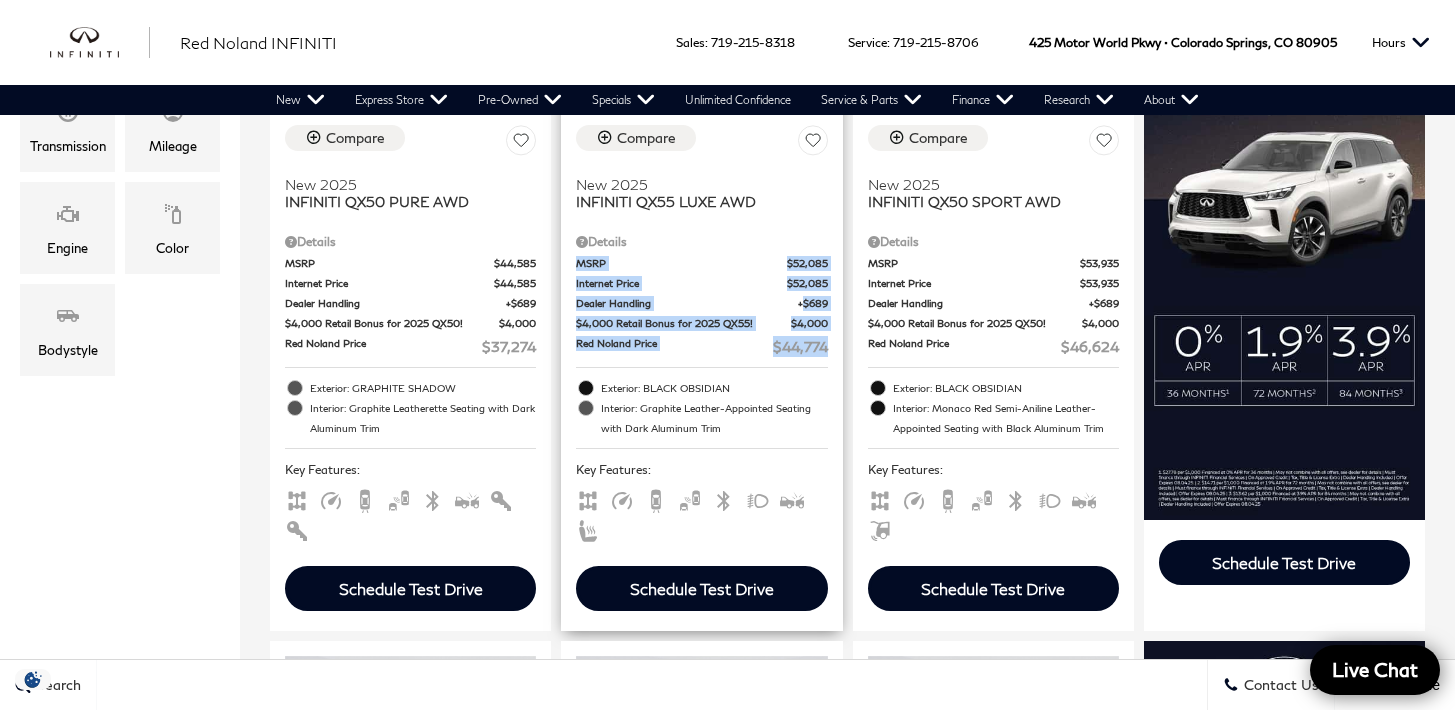 drag, startPoint x: 845, startPoint y: 349, endPoint x: 571, endPoint y: 271, distance: 284.88596 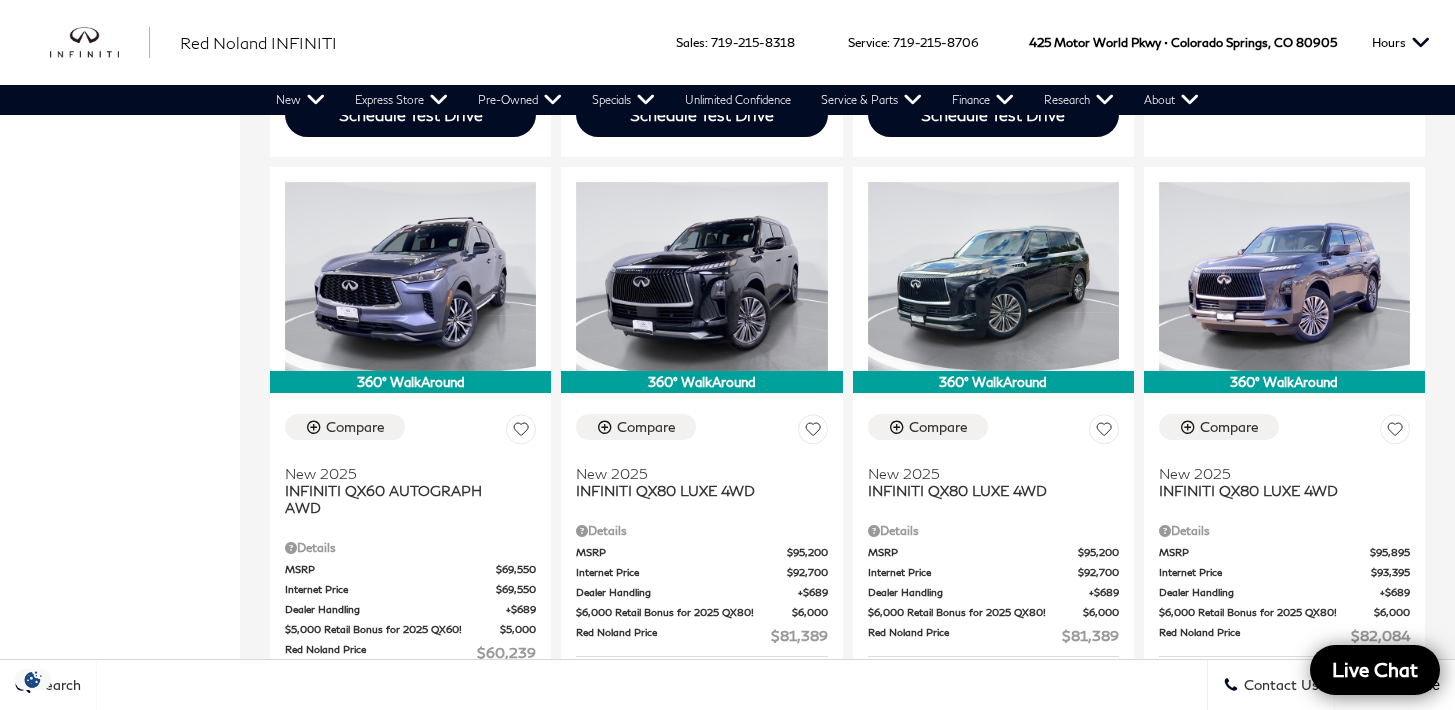 scroll, scrollTop: 1969, scrollLeft: 0, axis: vertical 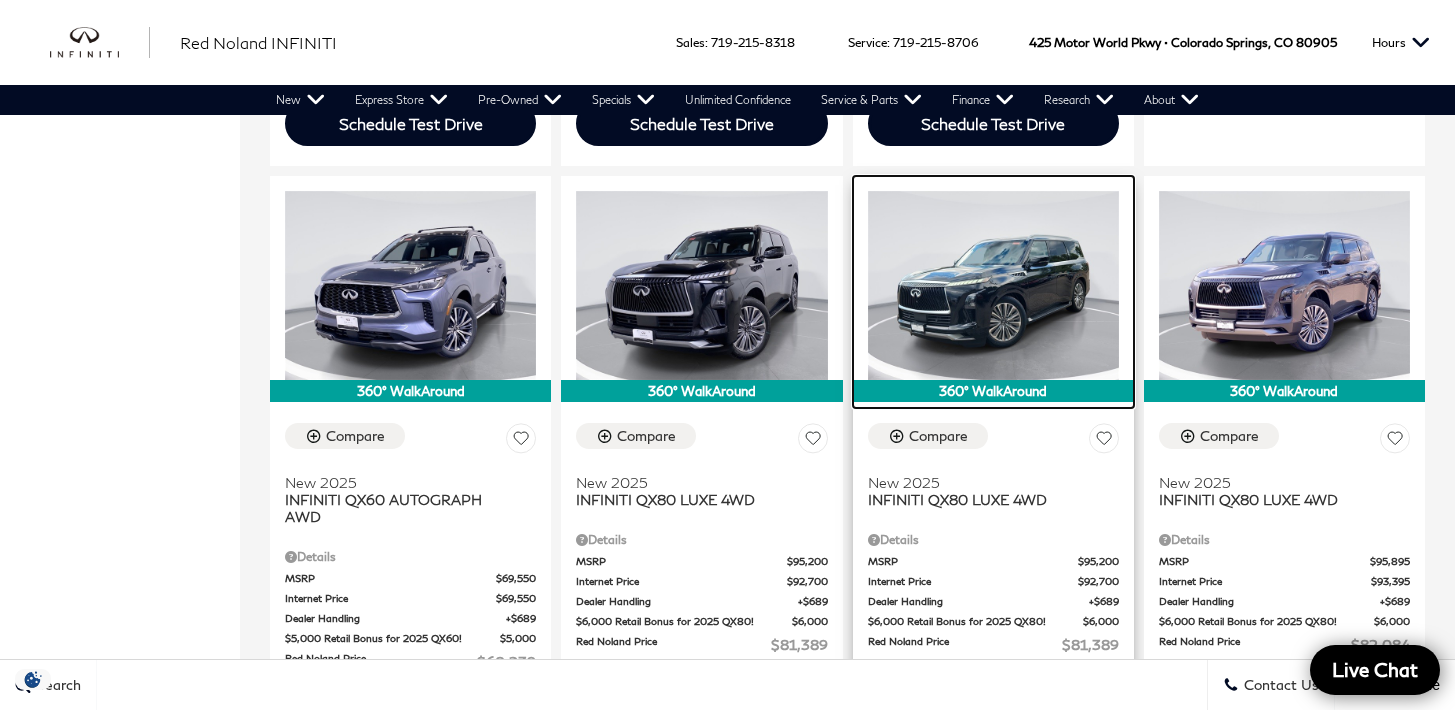 click at bounding box center [993, 285] 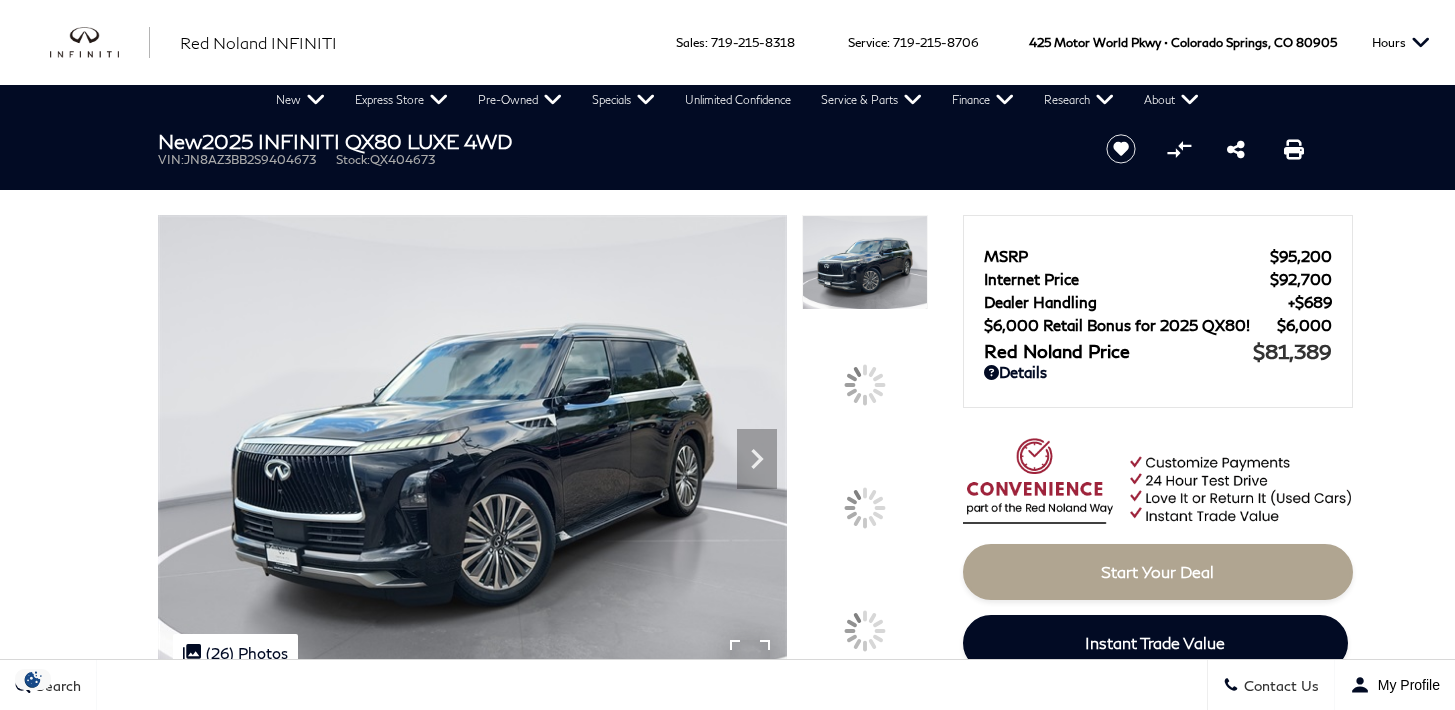 scroll, scrollTop: 0, scrollLeft: 0, axis: both 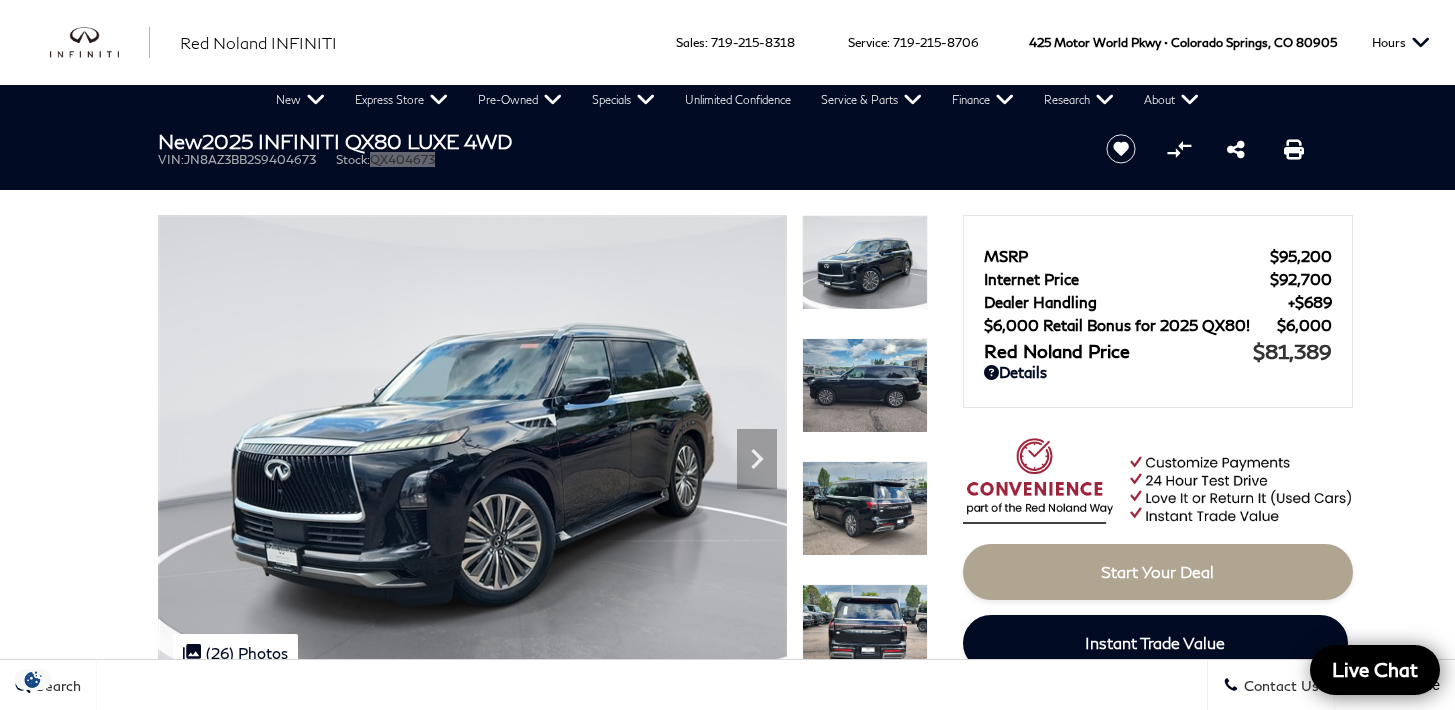 drag, startPoint x: 447, startPoint y: 166, endPoint x: 378, endPoint y: 162, distance: 69.115845 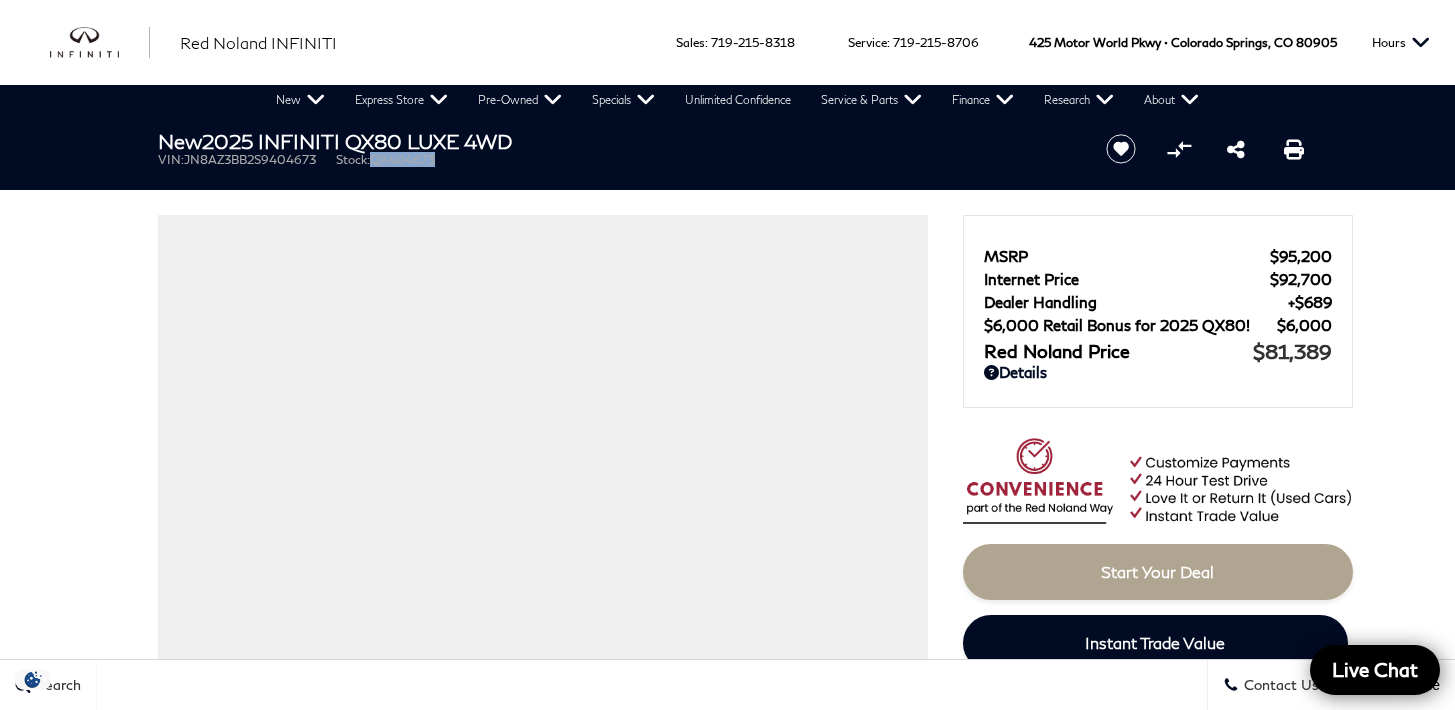 click on "QX404673" at bounding box center (402, 159) 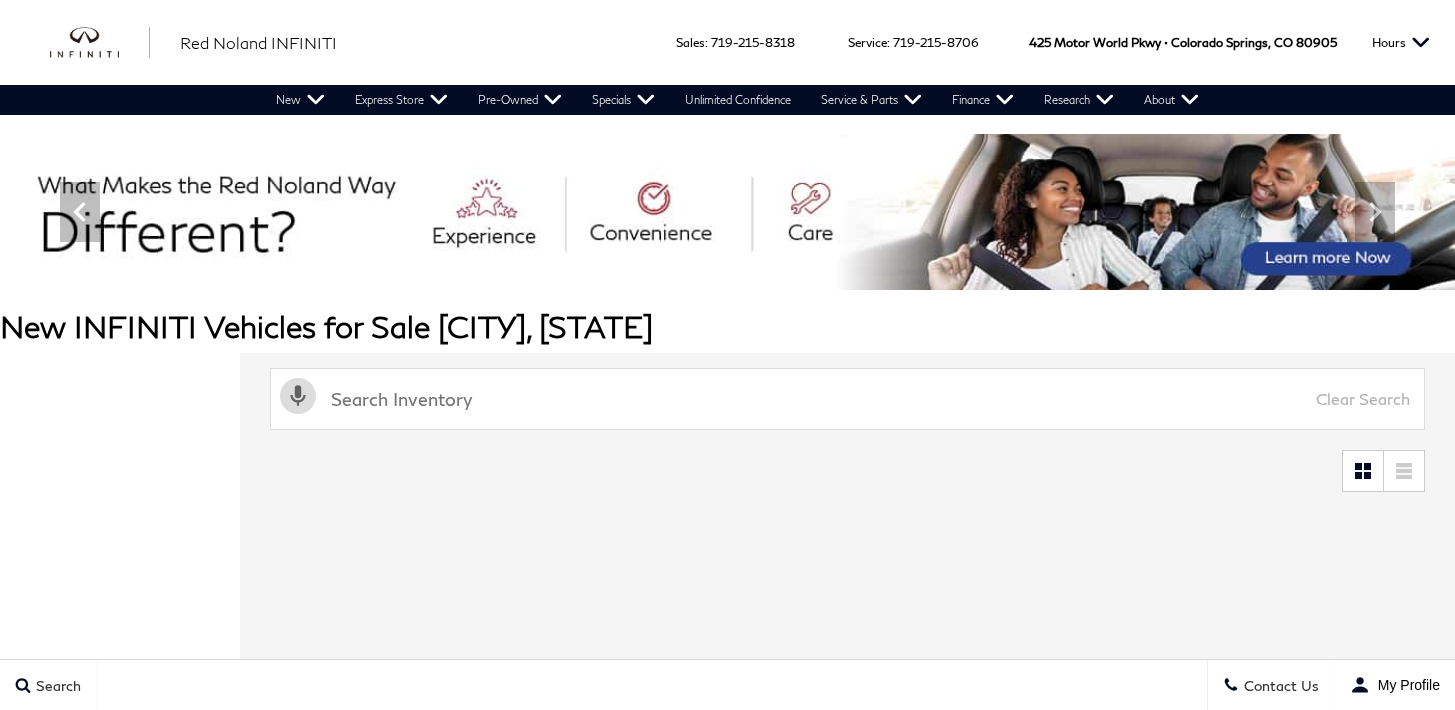 scroll, scrollTop: 0, scrollLeft: 0, axis: both 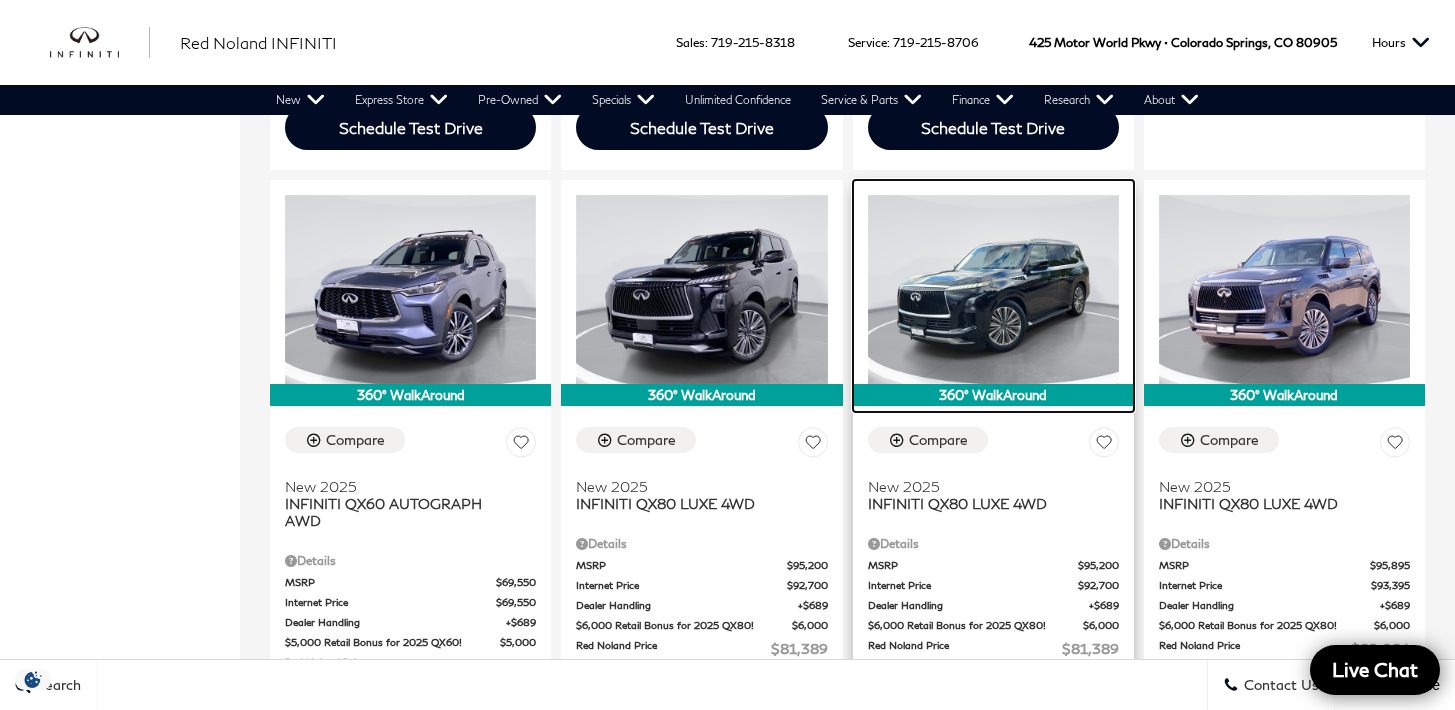 click at bounding box center [993, 289] 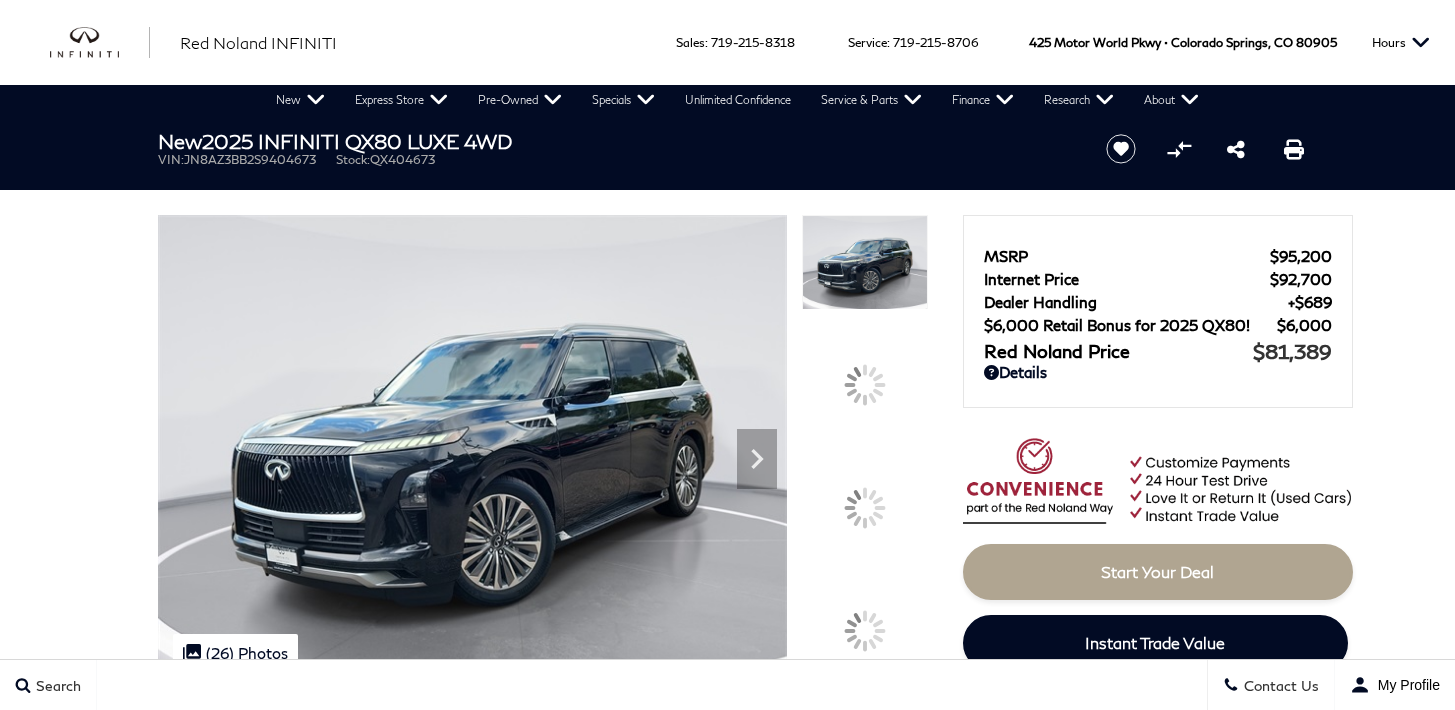 scroll, scrollTop: 0, scrollLeft: 0, axis: both 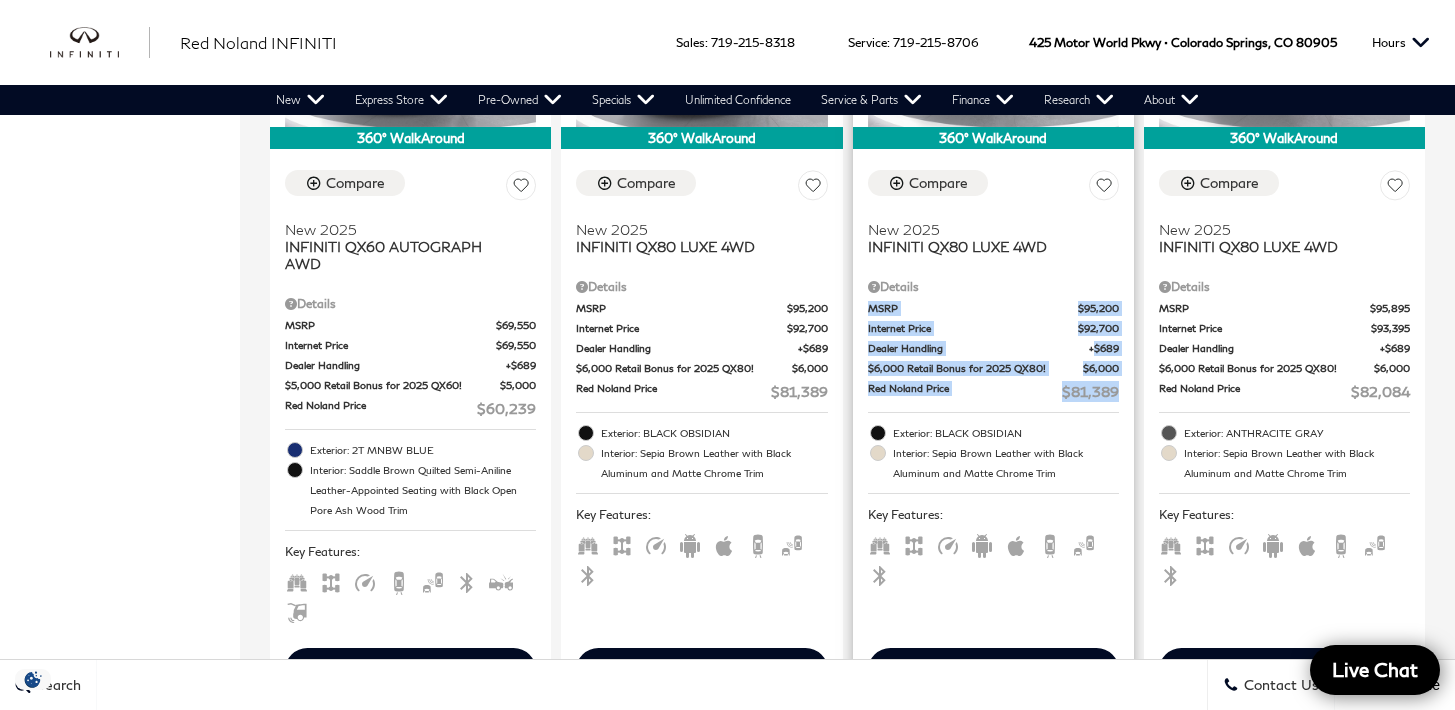 drag, startPoint x: 1134, startPoint y: 383, endPoint x: 877, endPoint y: 298, distance: 270.6917 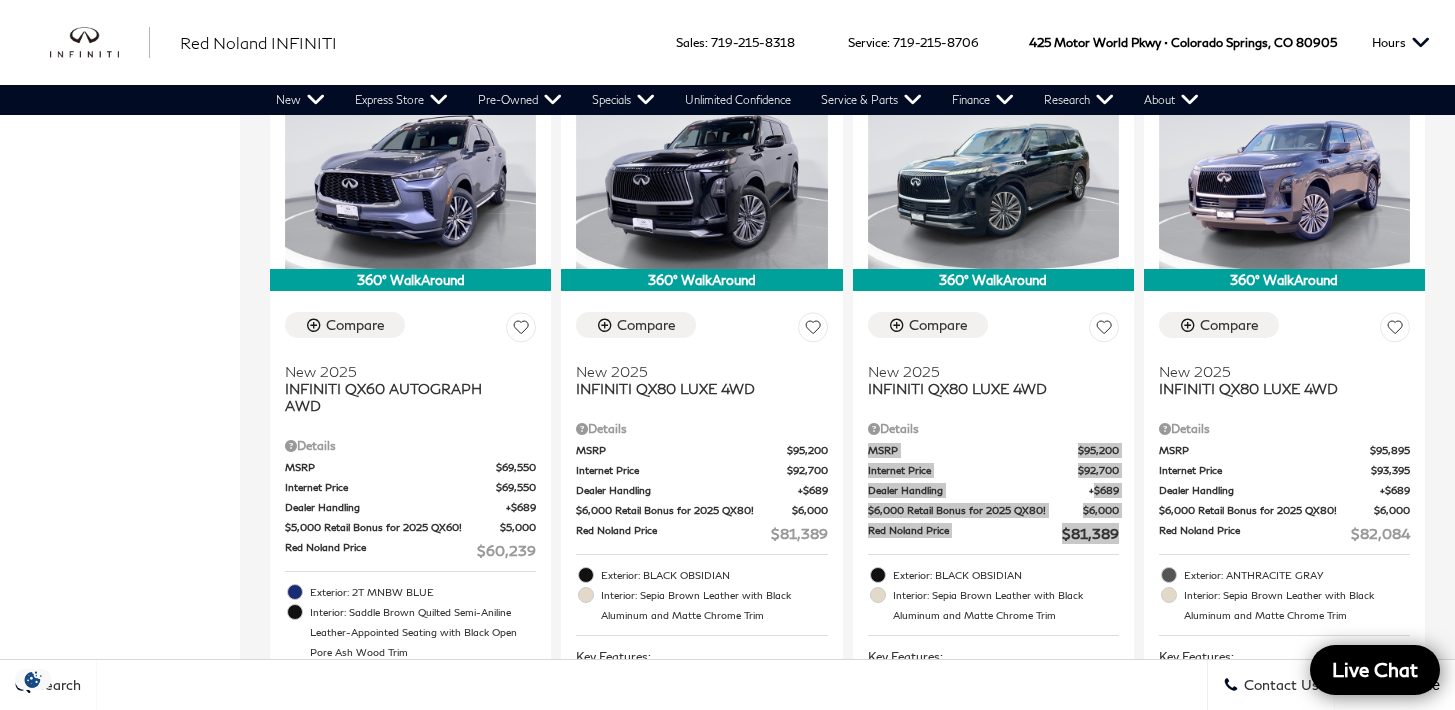 scroll, scrollTop: 2079, scrollLeft: 0, axis: vertical 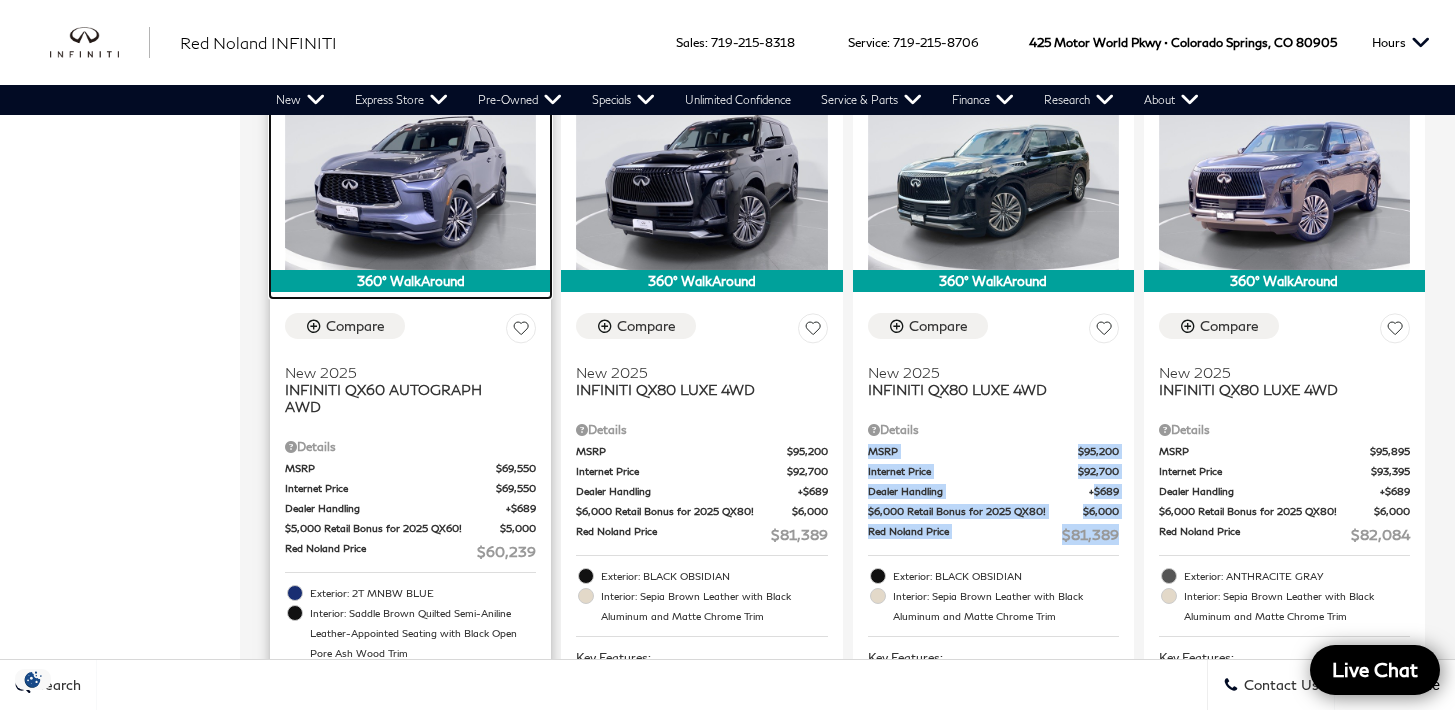 click at bounding box center [410, 175] 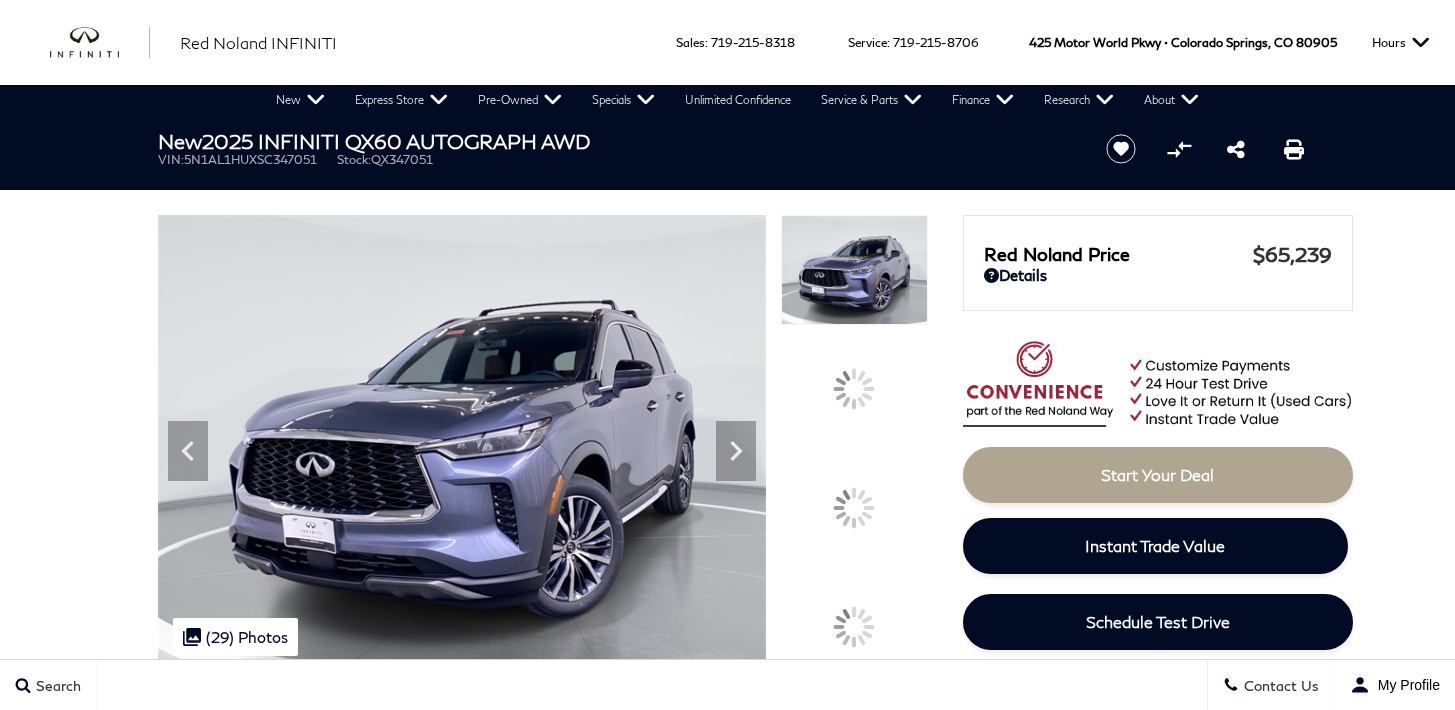 scroll, scrollTop: 0, scrollLeft: 0, axis: both 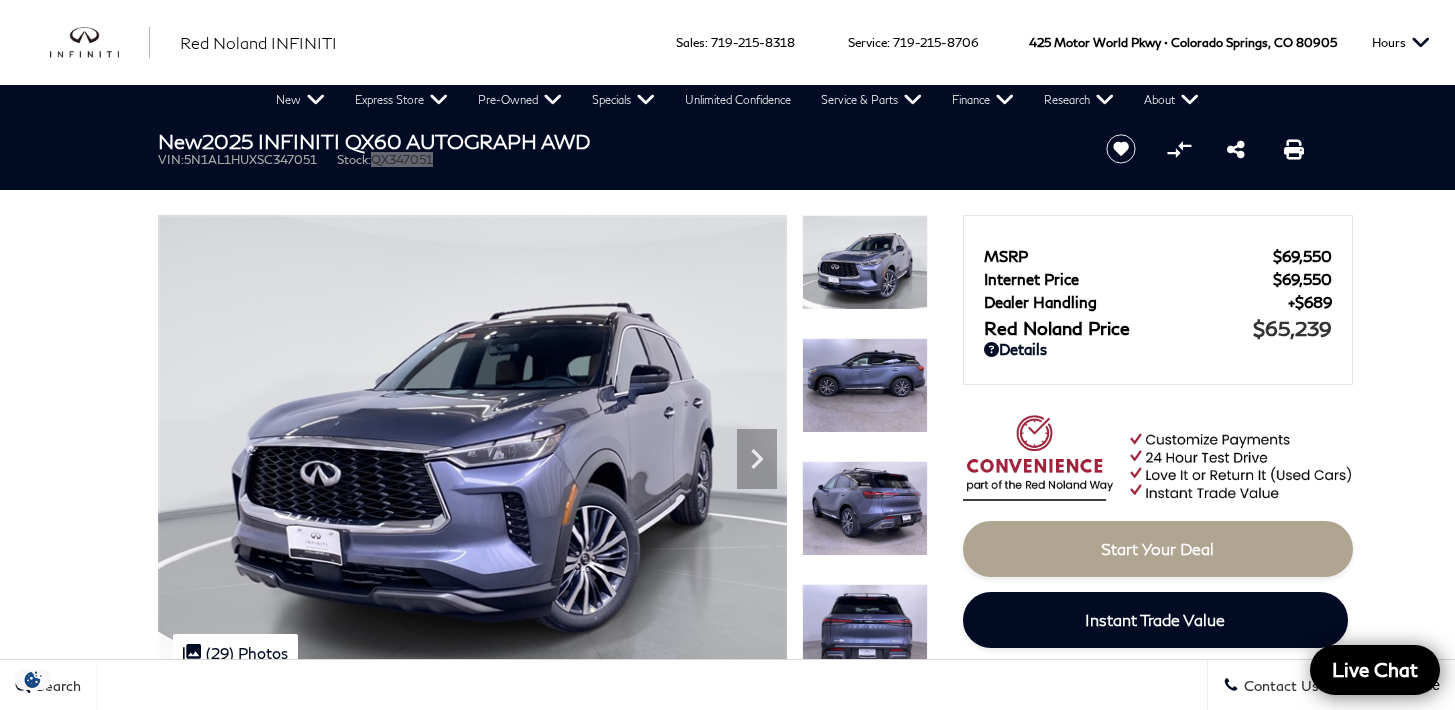 drag, startPoint x: 451, startPoint y: 167, endPoint x: 380, endPoint y: 160, distance: 71.34424 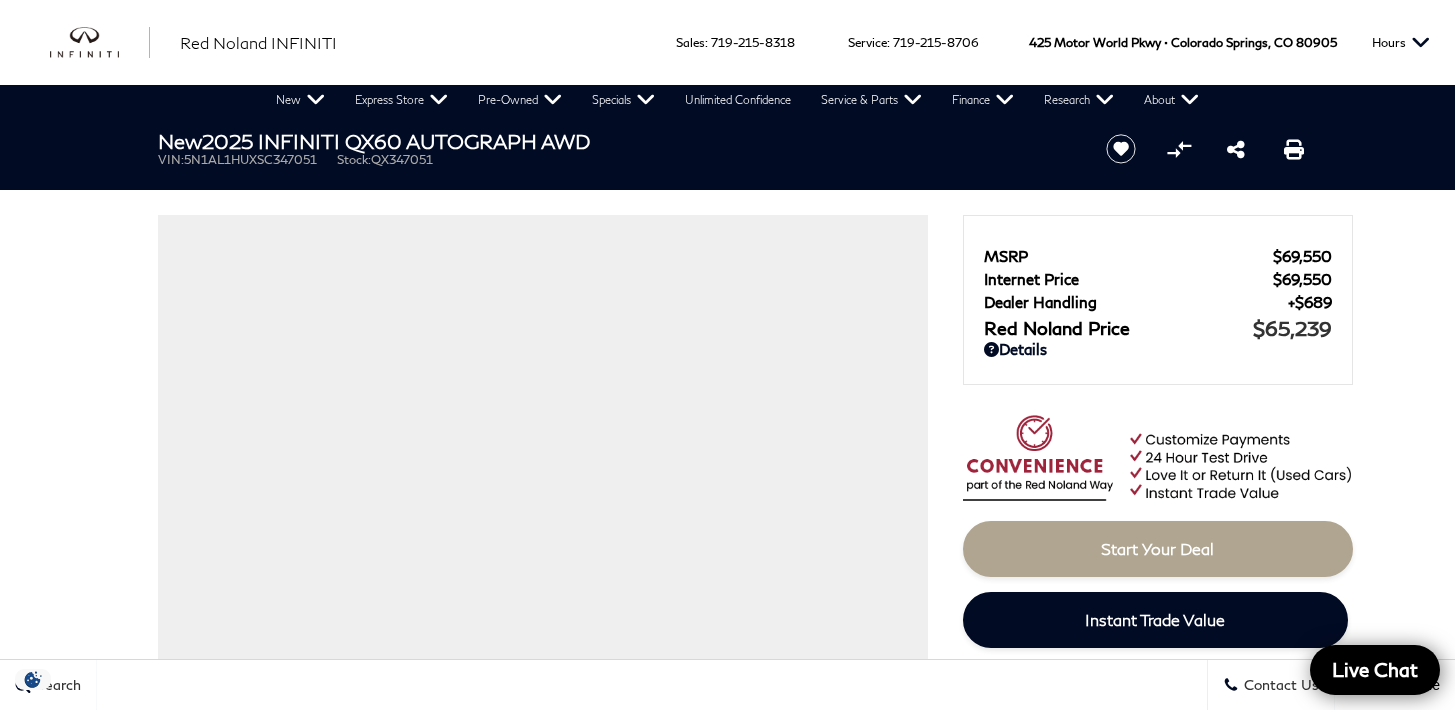 click on "QX347051" at bounding box center (402, 159) 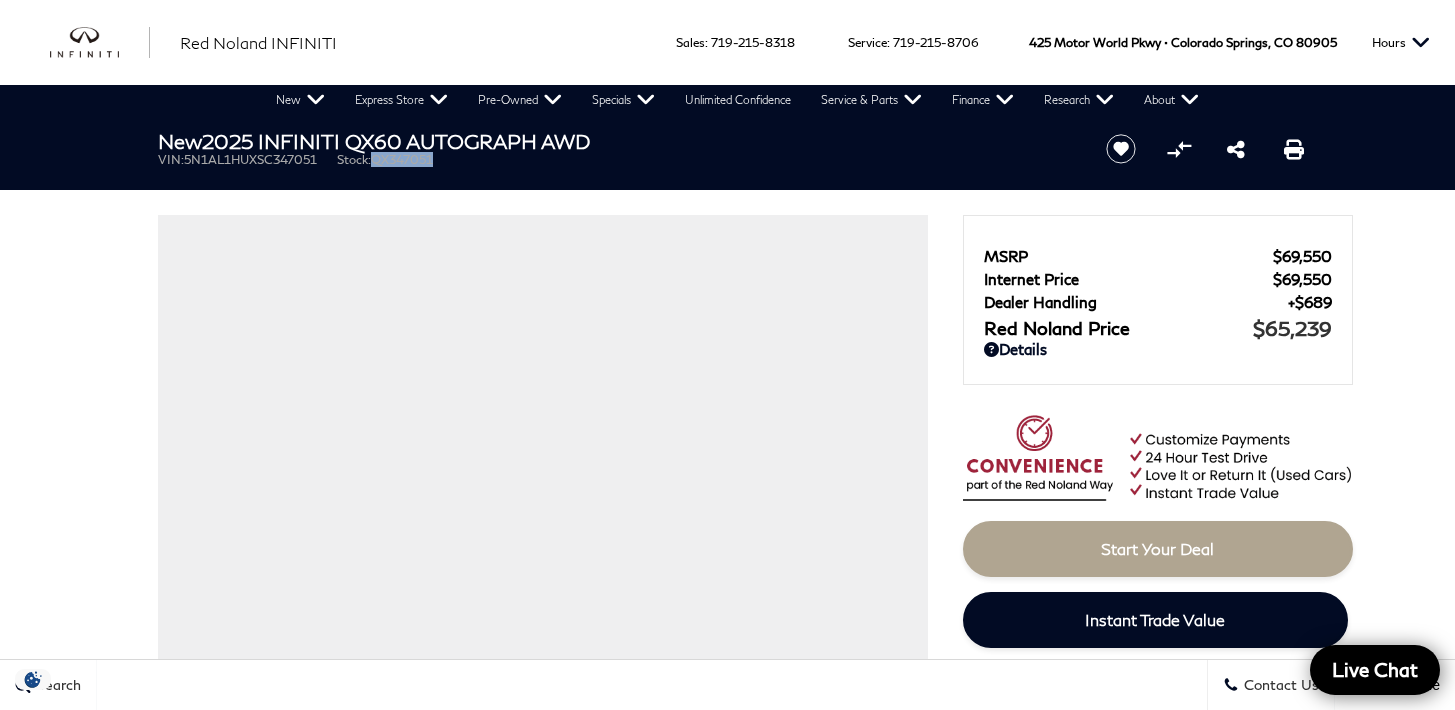drag, startPoint x: 443, startPoint y: 160, endPoint x: 380, endPoint y: 162, distance: 63.03174 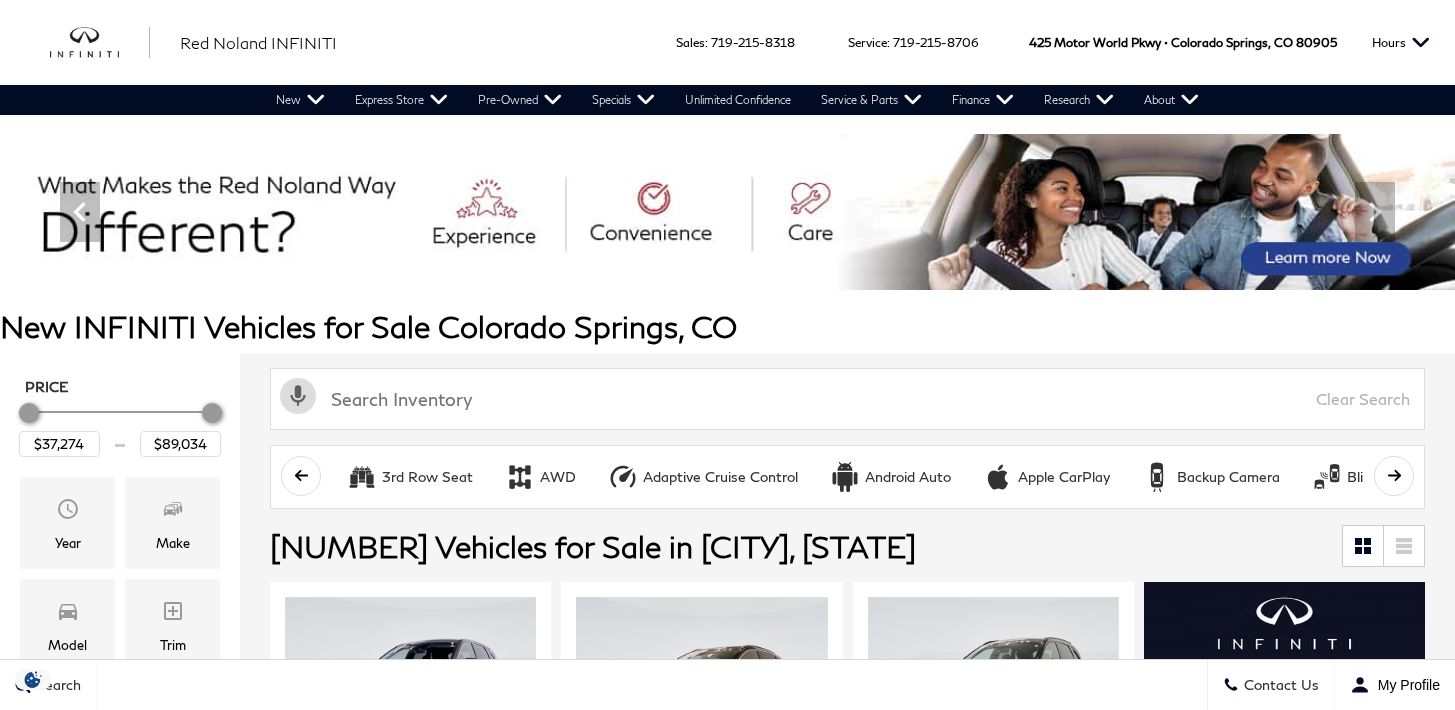 scroll, scrollTop: 493, scrollLeft: 0, axis: vertical 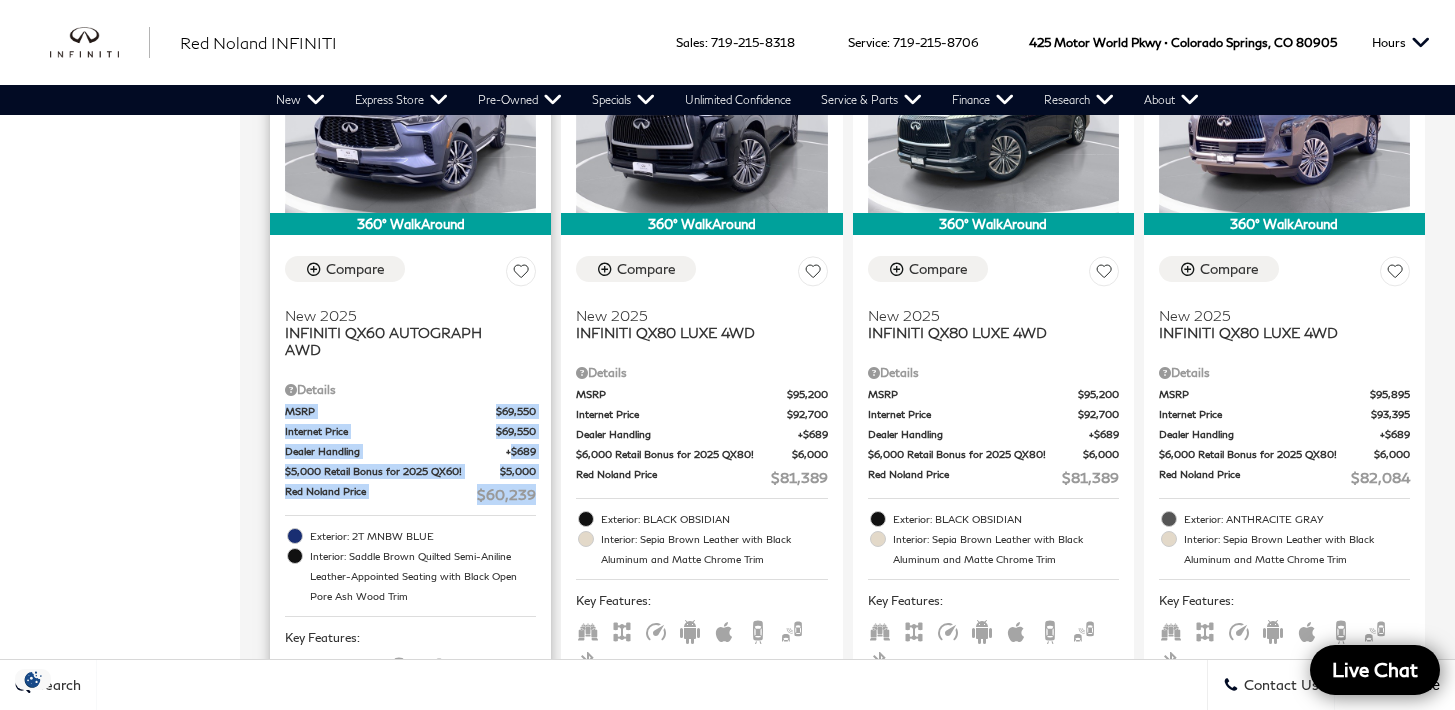 drag, startPoint x: 550, startPoint y: 471, endPoint x: 272, endPoint y: 387, distance: 290.4135 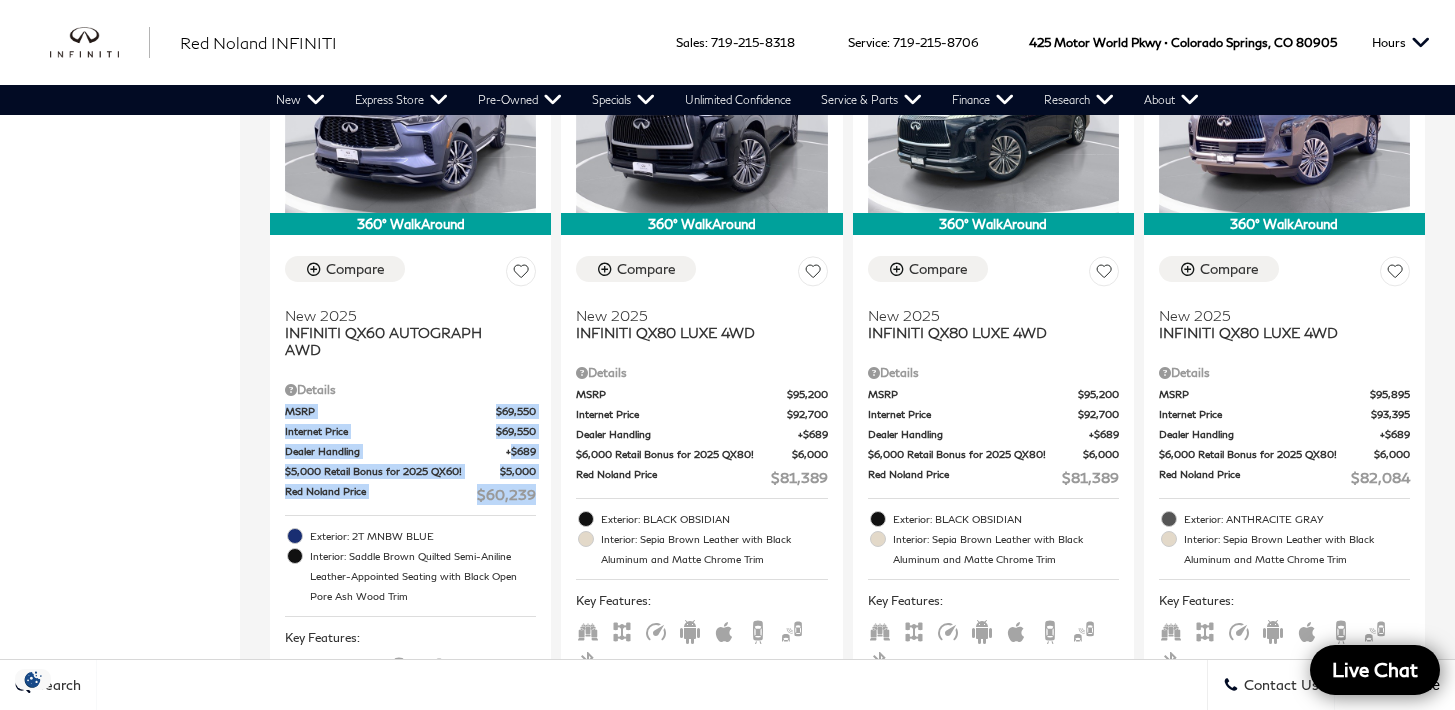 copy on "MSRP
$69,550
Internet Price
$69,550
Dealer Handling
$689
$5,000 Retail Bonus for 2025 QX60!
$5,000
Red Noland Price
$60,239" 